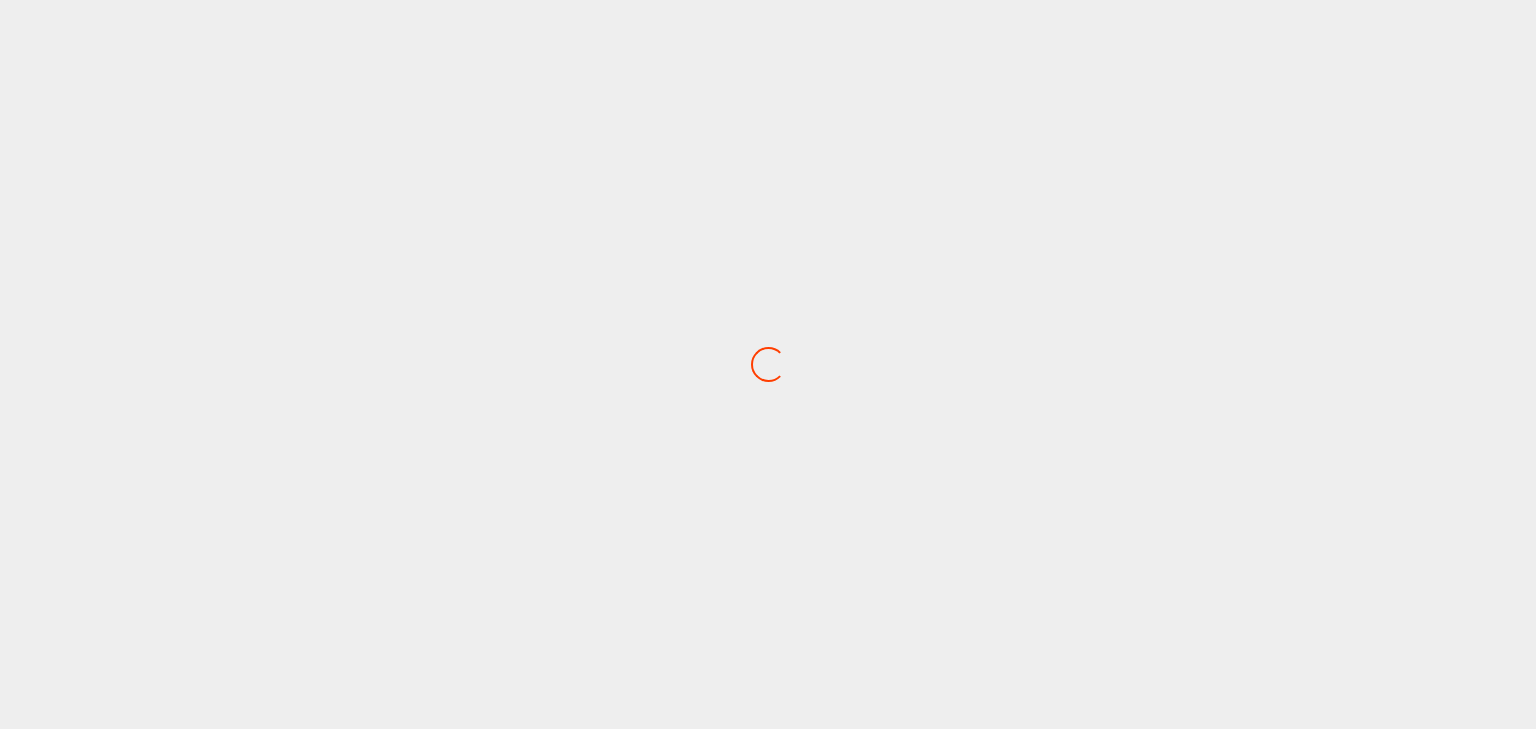 scroll, scrollTop: 0, scrollLeft: 0, axis: both 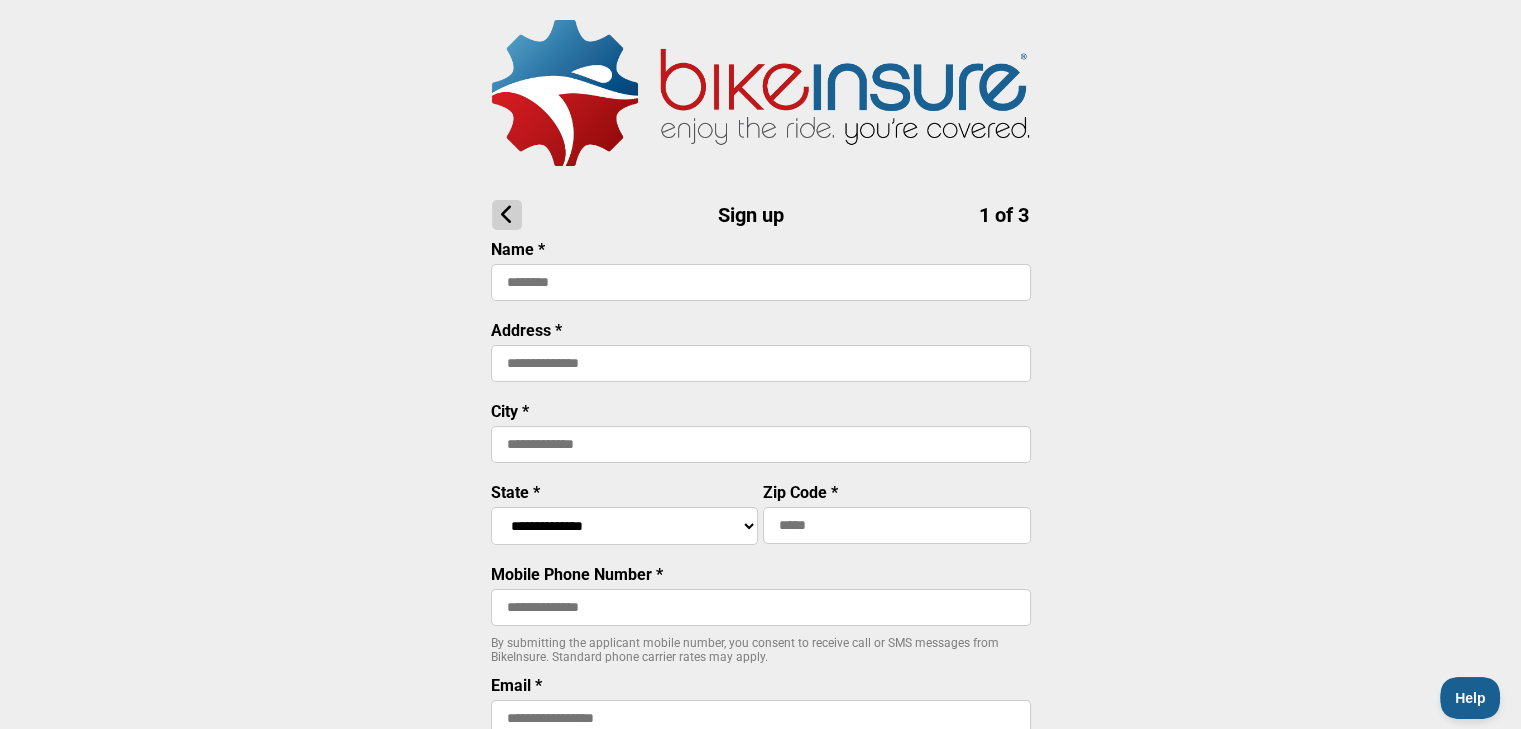 click at bounding box center (761, 282) 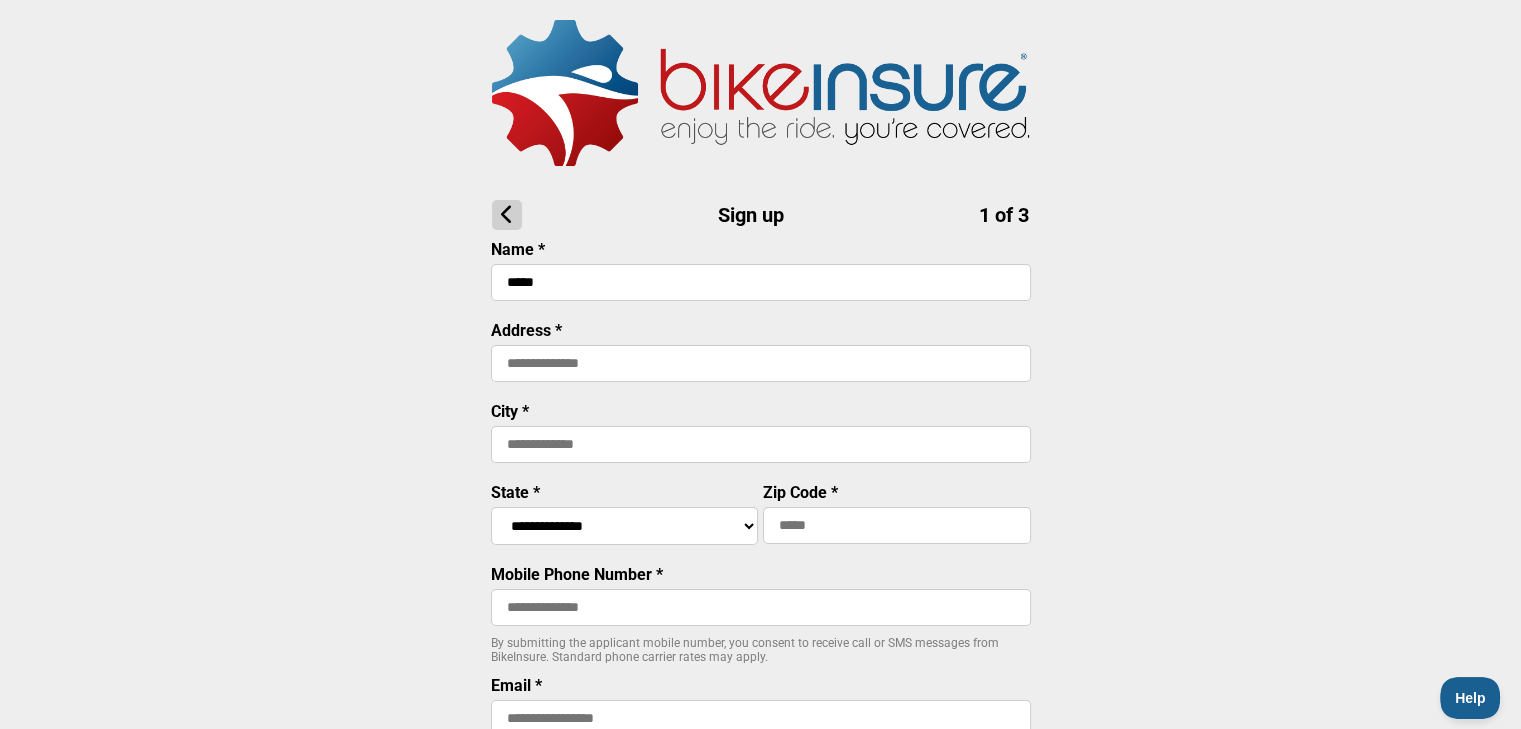 type on "*****" 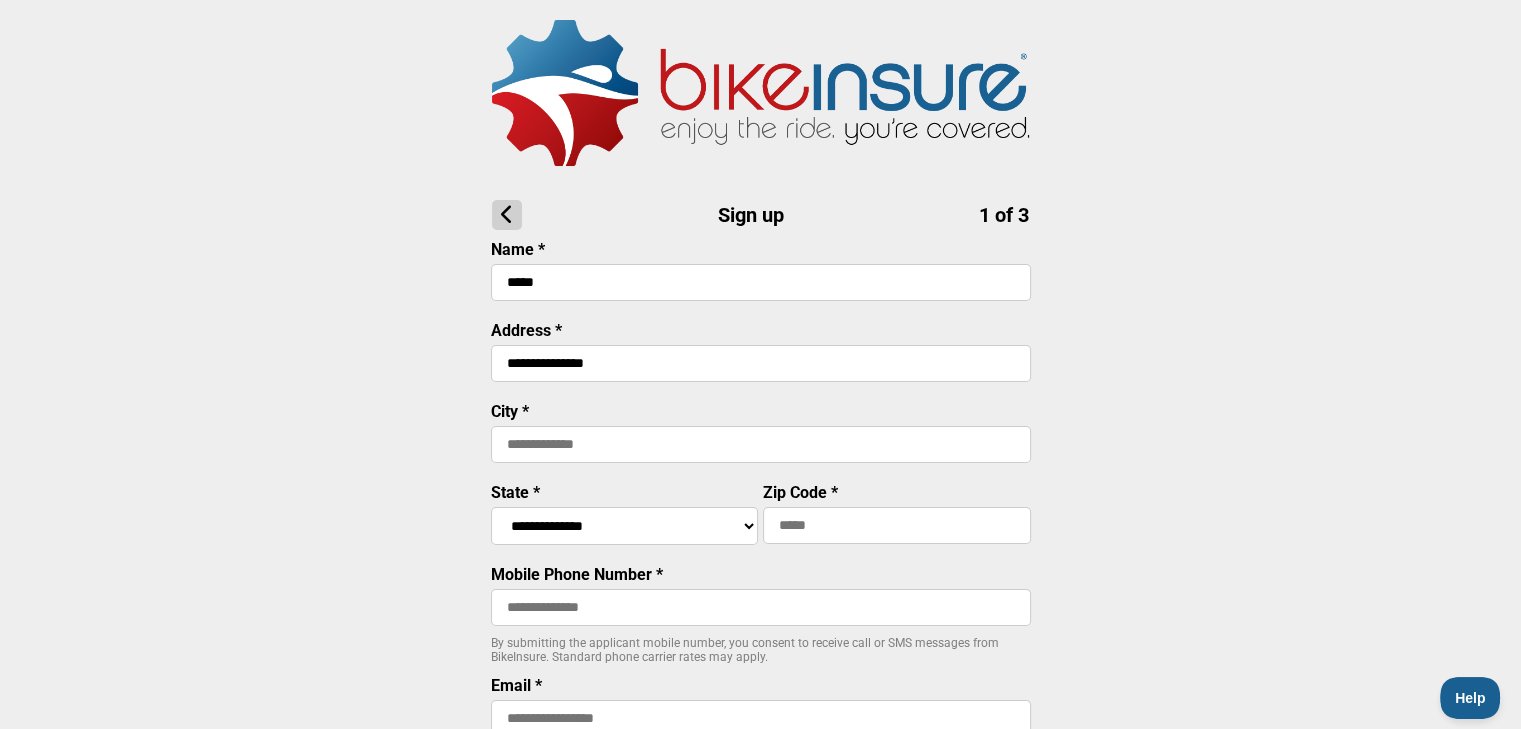 type on "**********" 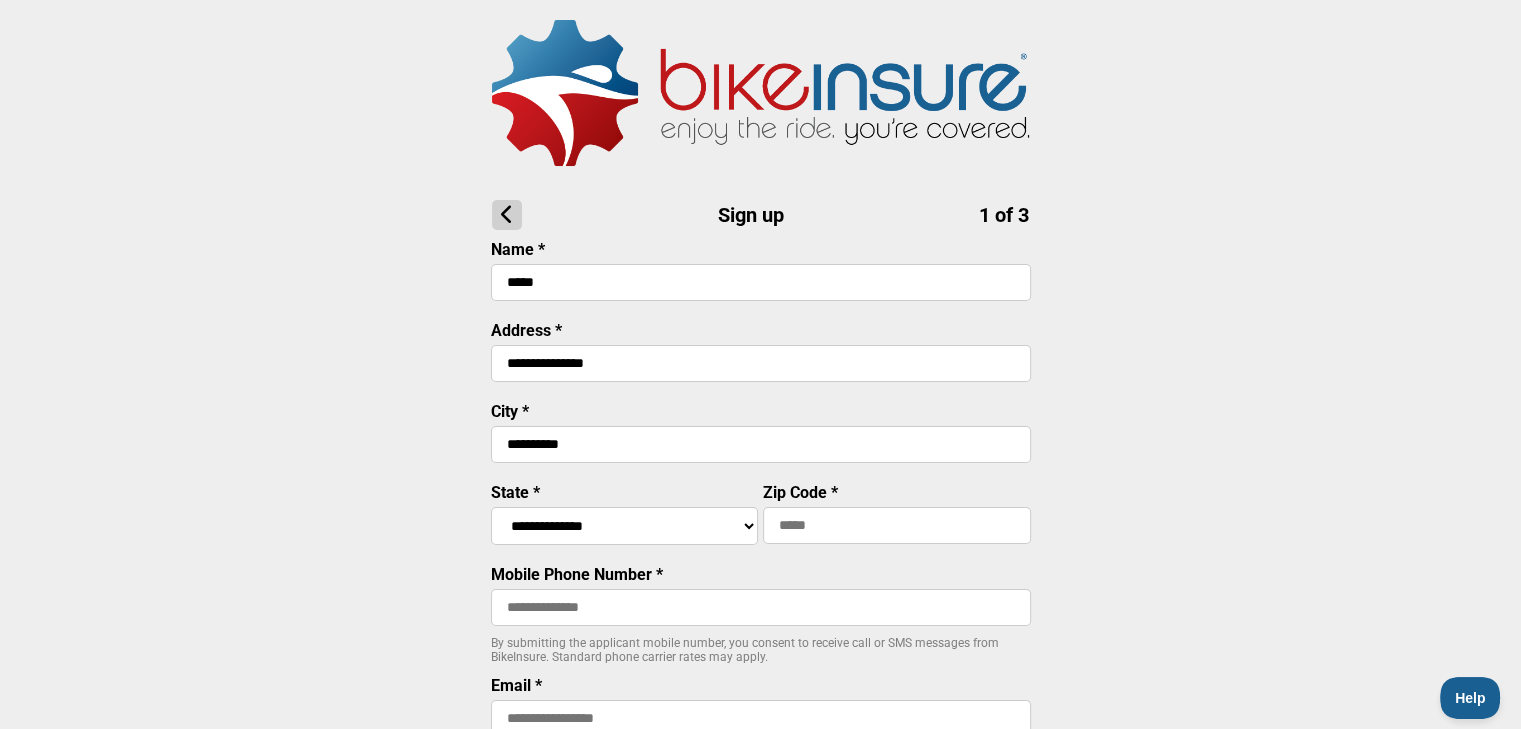 type on "**********" 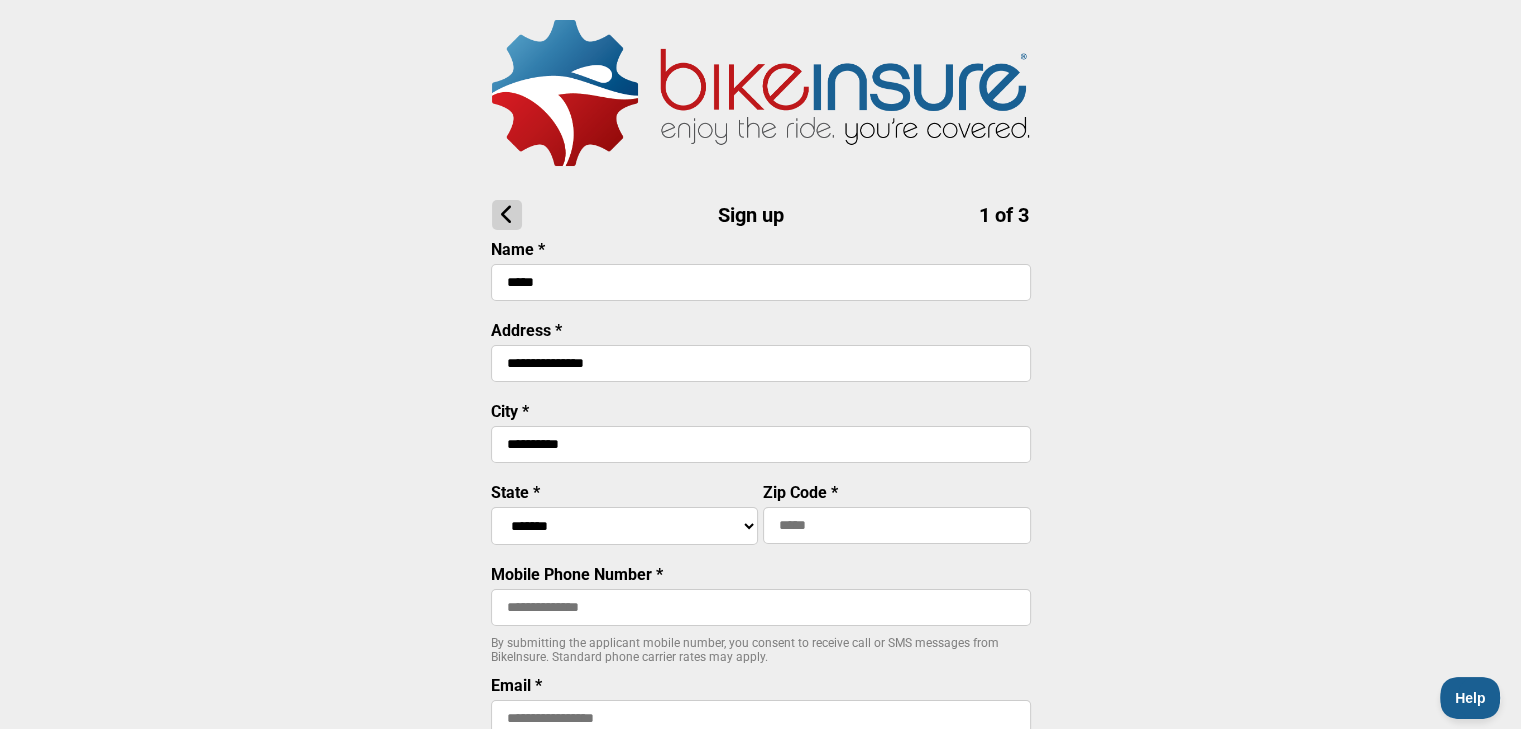 click at bounding box center [897, 525] 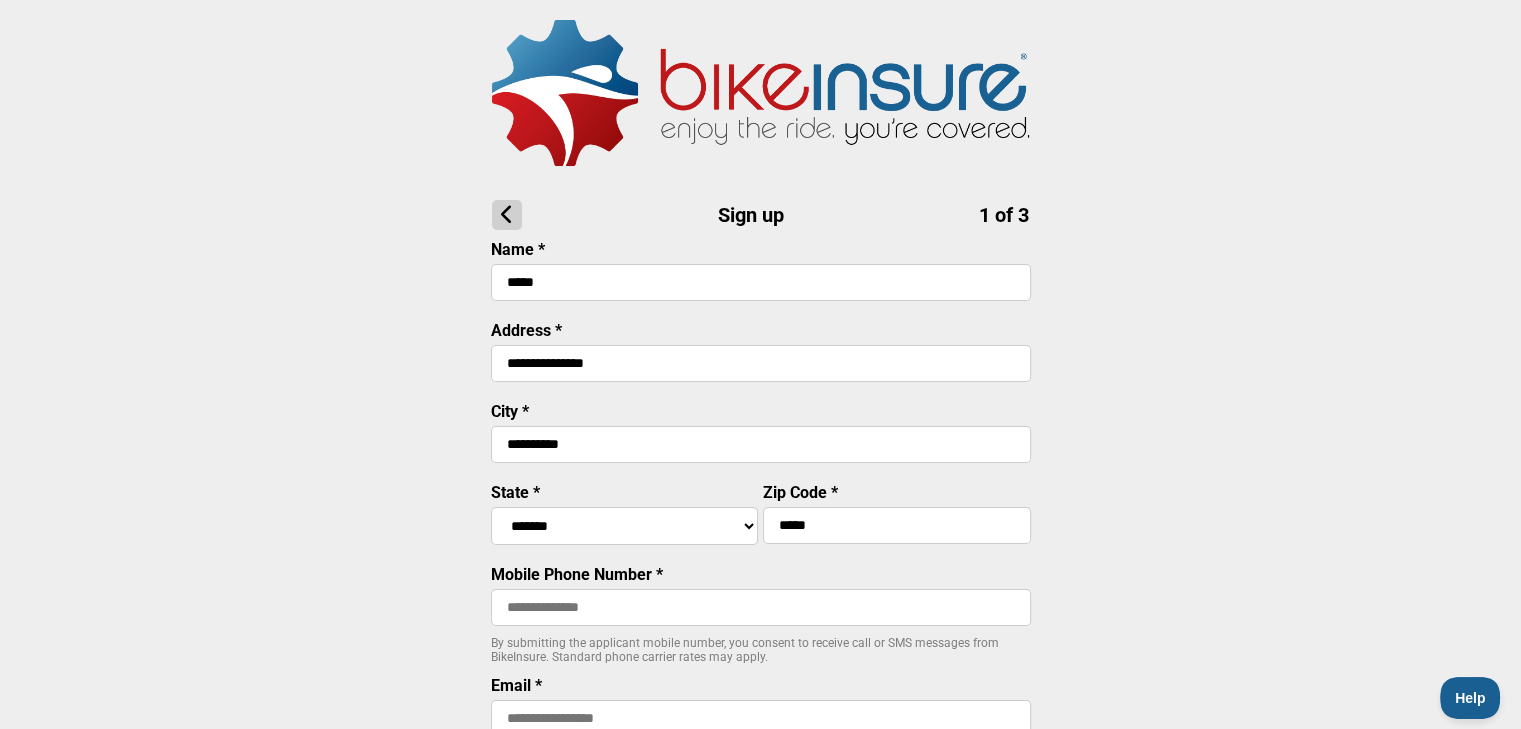 type on "*****" 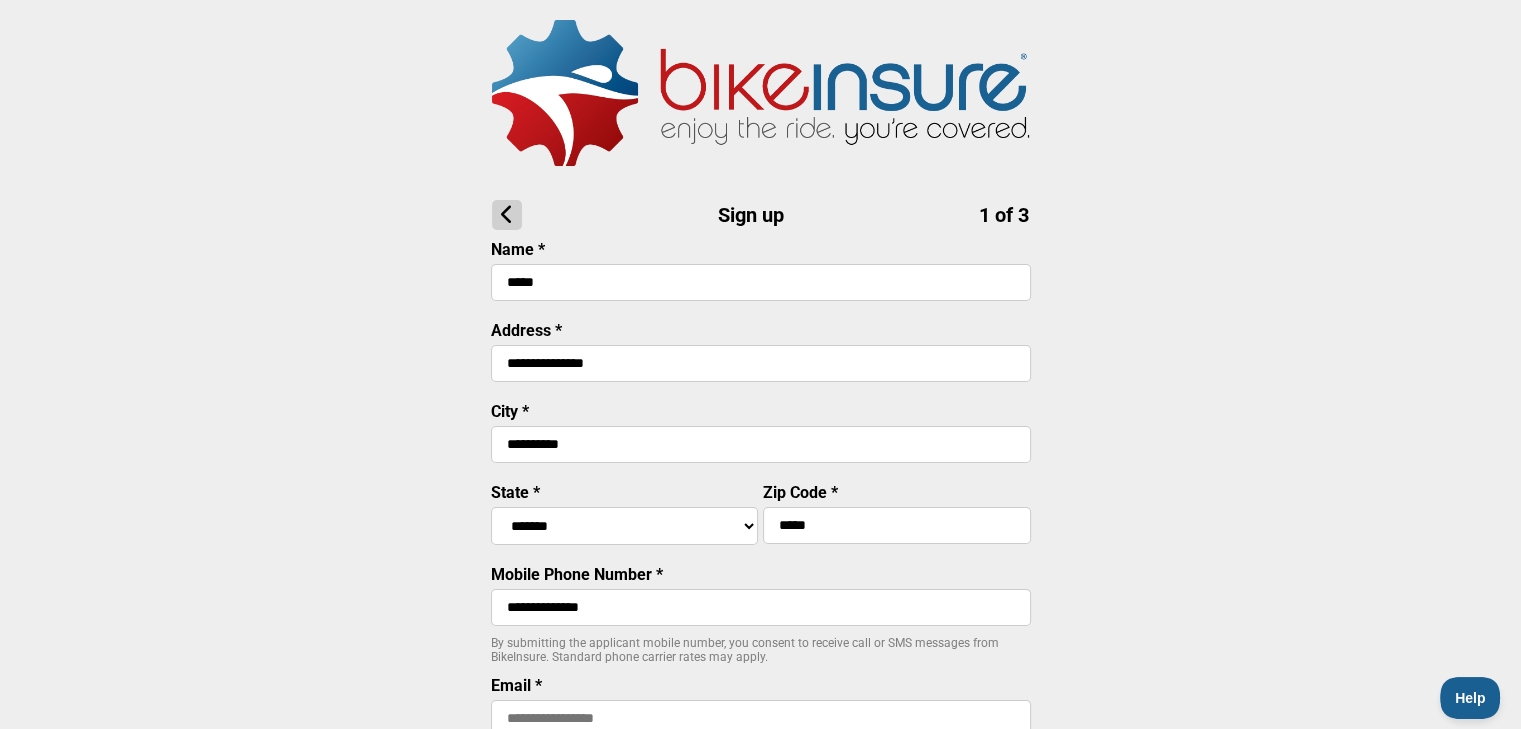 type on "**********" 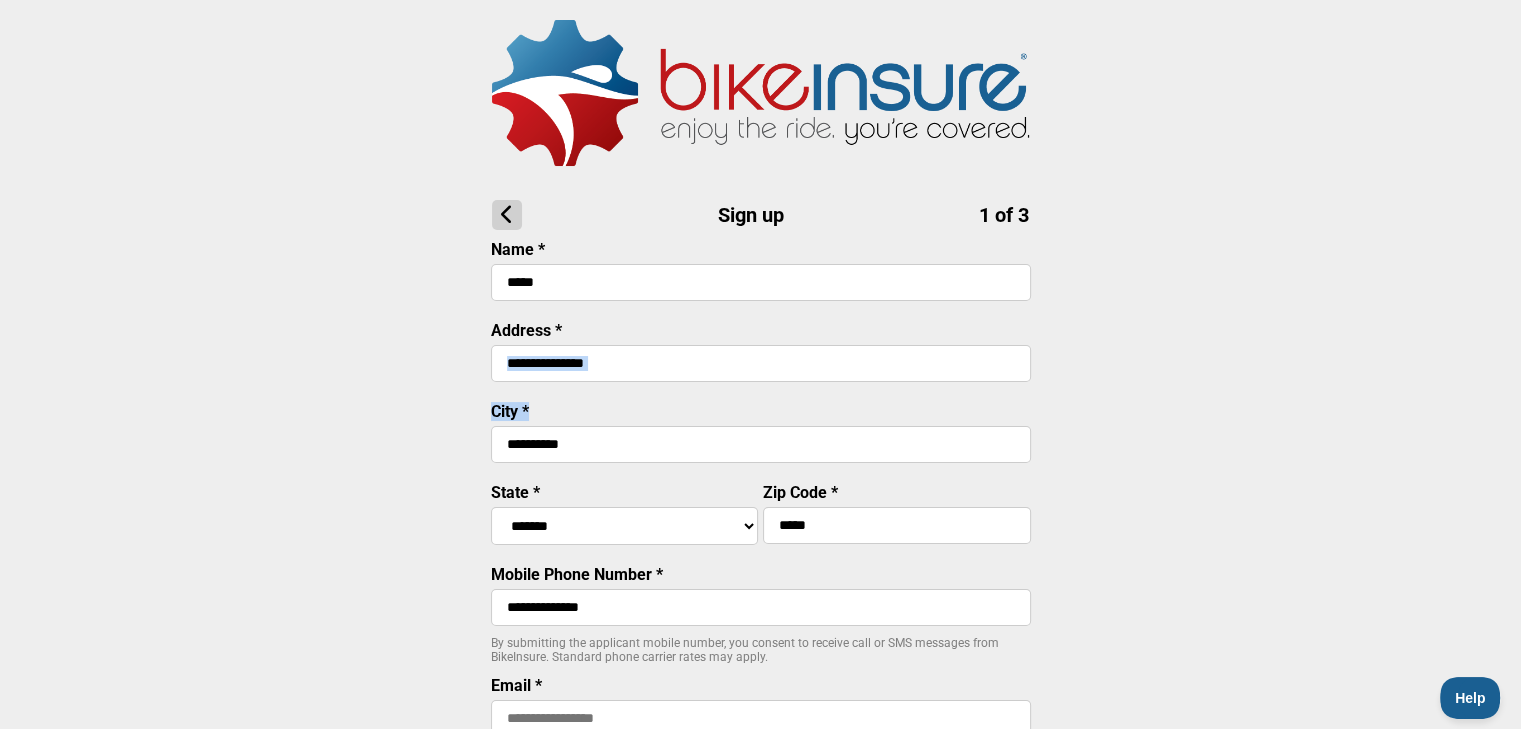 click on "**********" at bounding box center (760, 549) 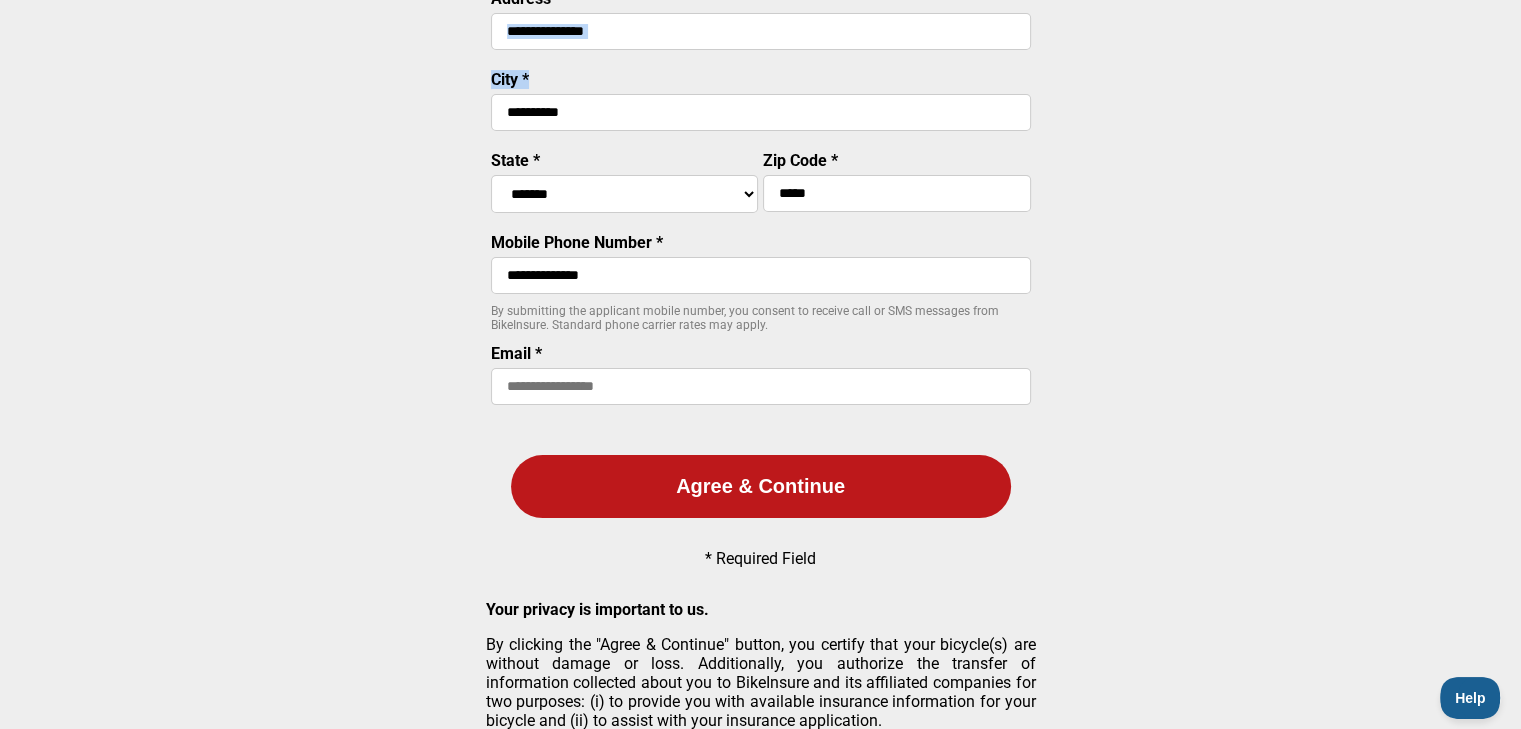 scroll, scrollTop: 380, scrollLeft: 0, axis: vertical 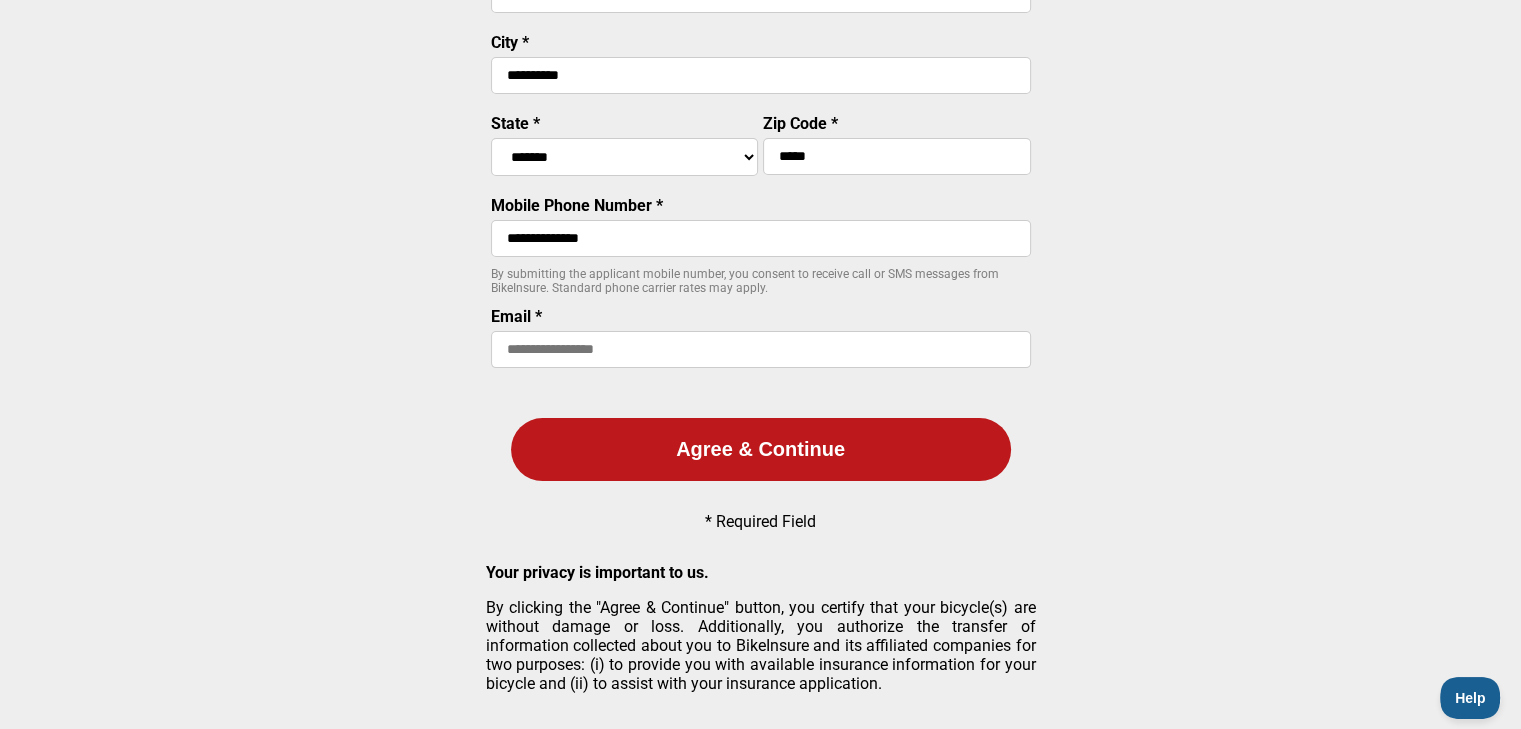 click on "**********" at bounding box center [761, 238] 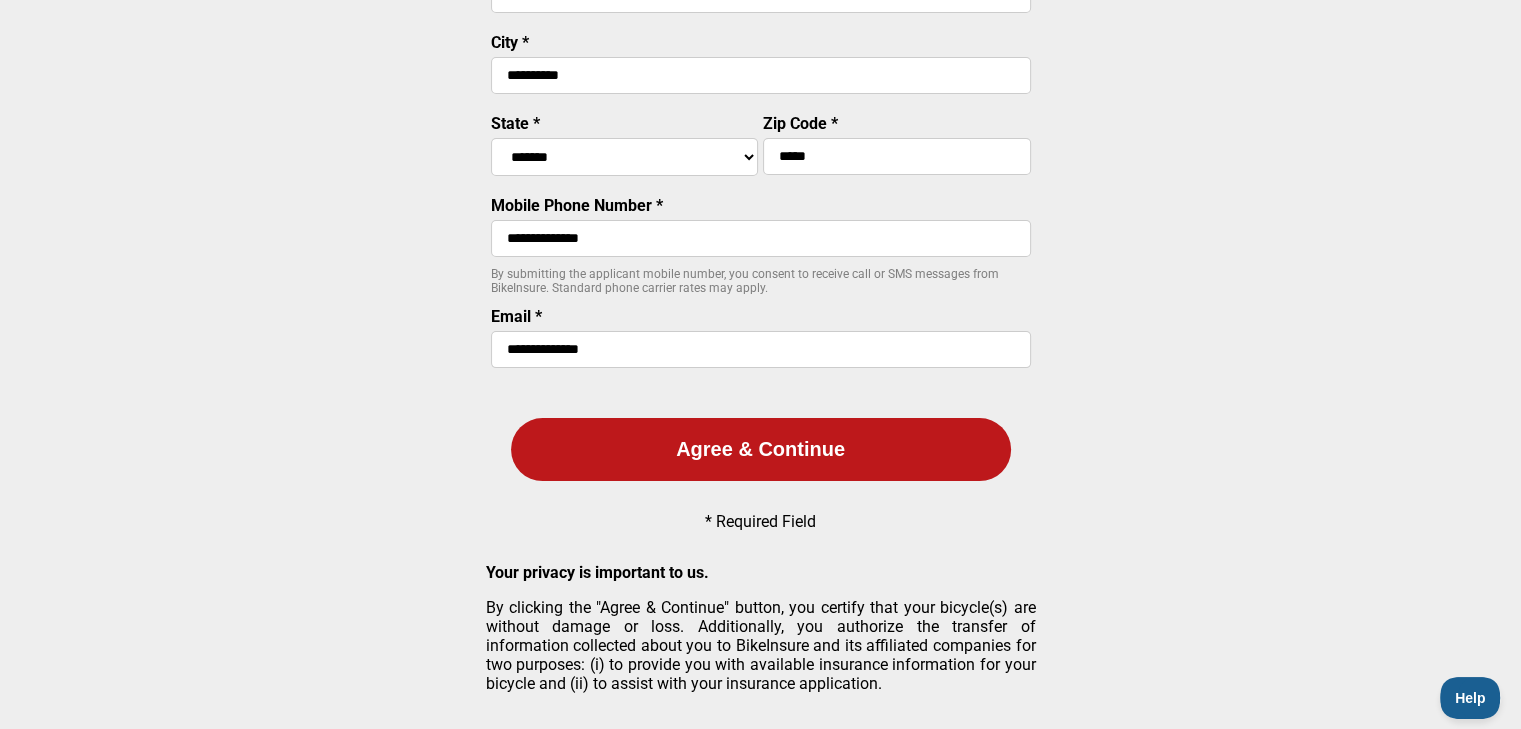 type on "**********" 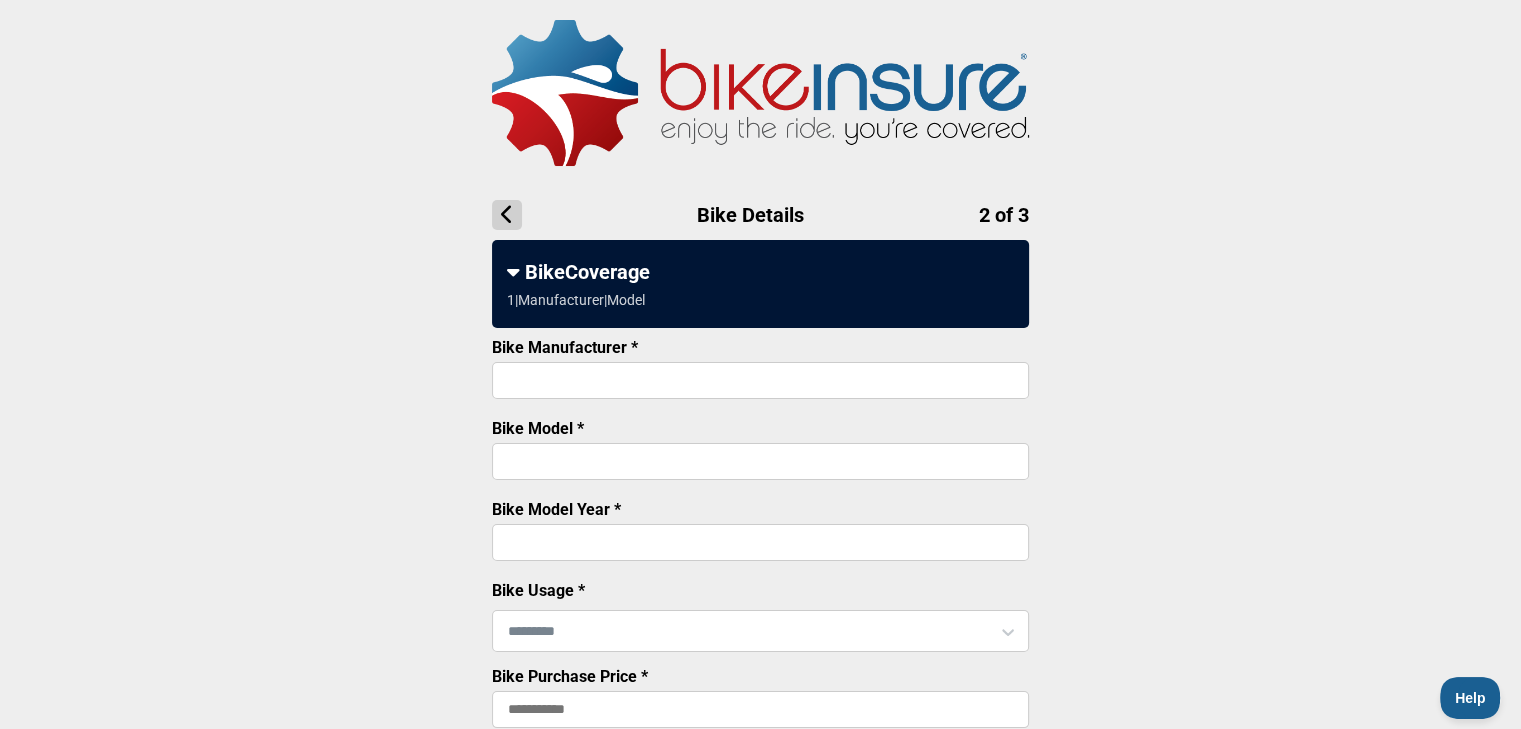 scroll, scrollTop: 100, scrollLeft: 0, axis: vertical 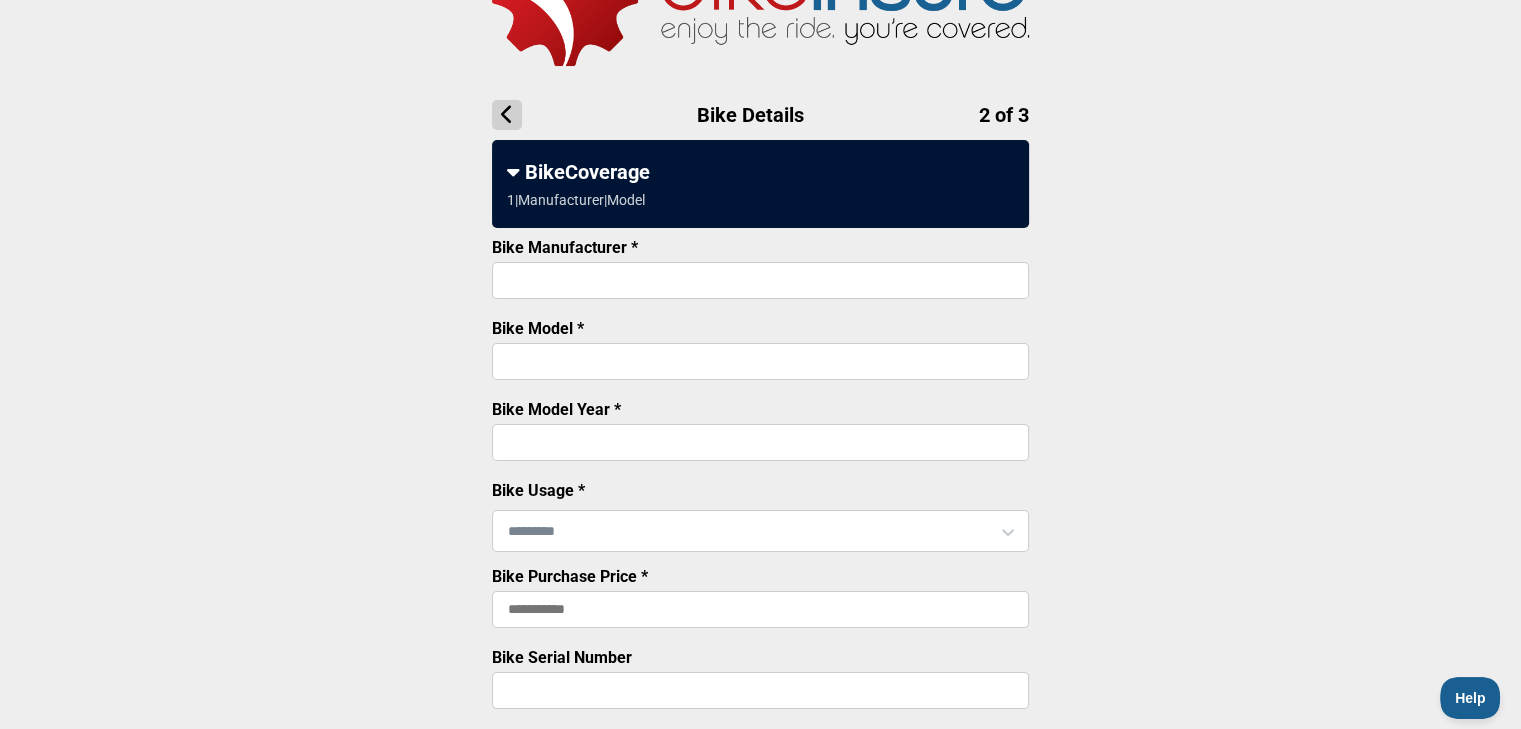 click on "Bike Manufacturer   *" at bounding box center (760, 280) 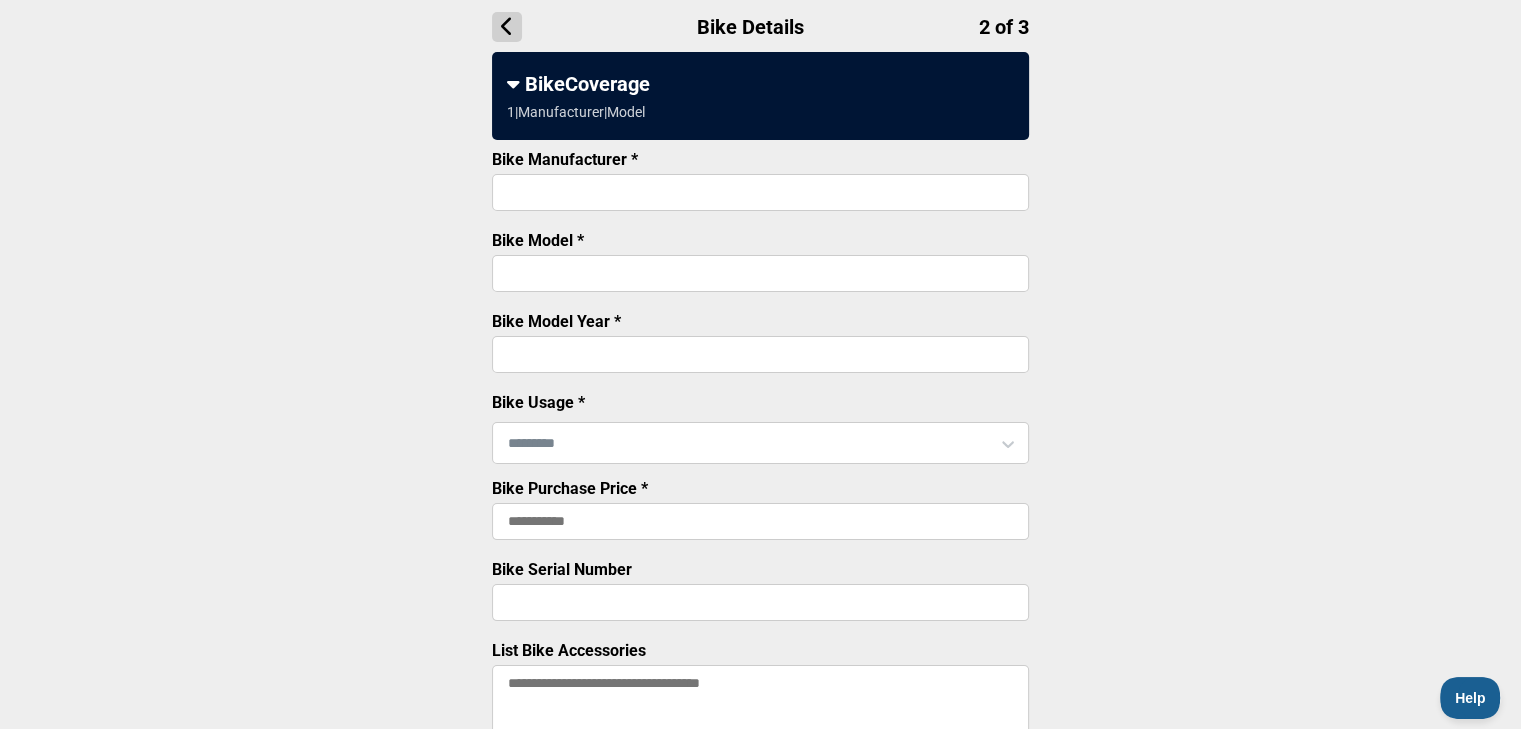 scroll, scrollTop: 200, scrollLeft: 0, axis: vertical 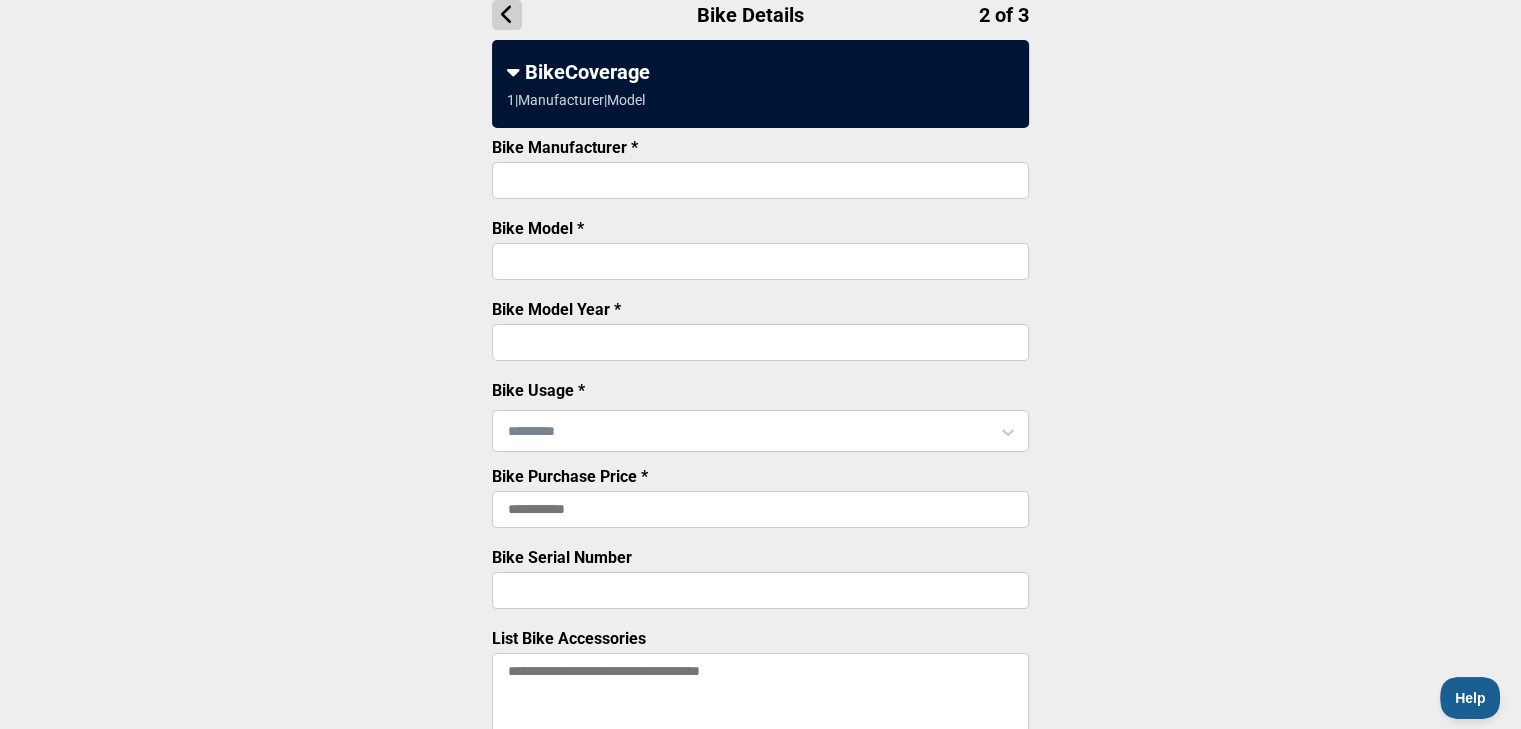 click at bounding box center (760, 431) 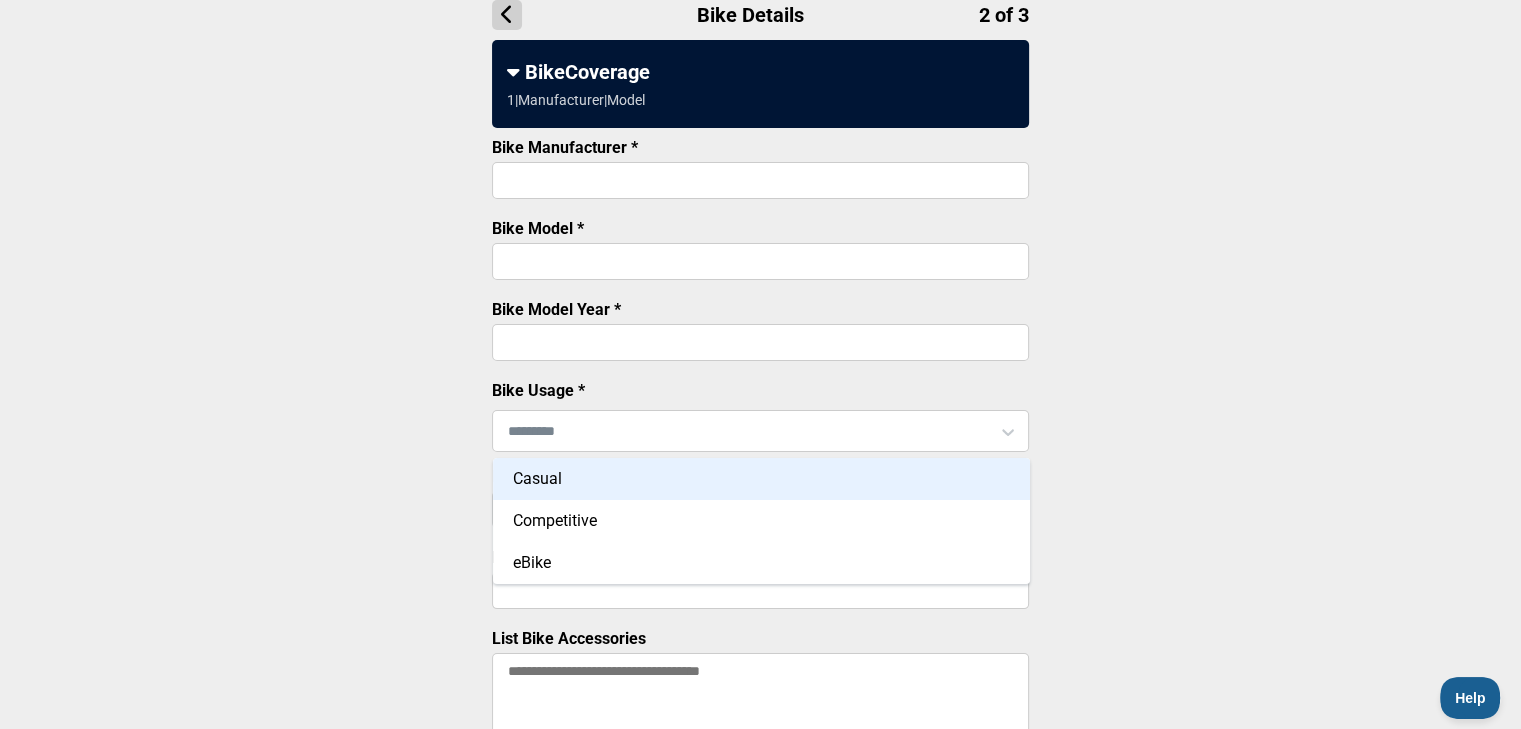 click on "Casual" at bounding box center (761, 479) 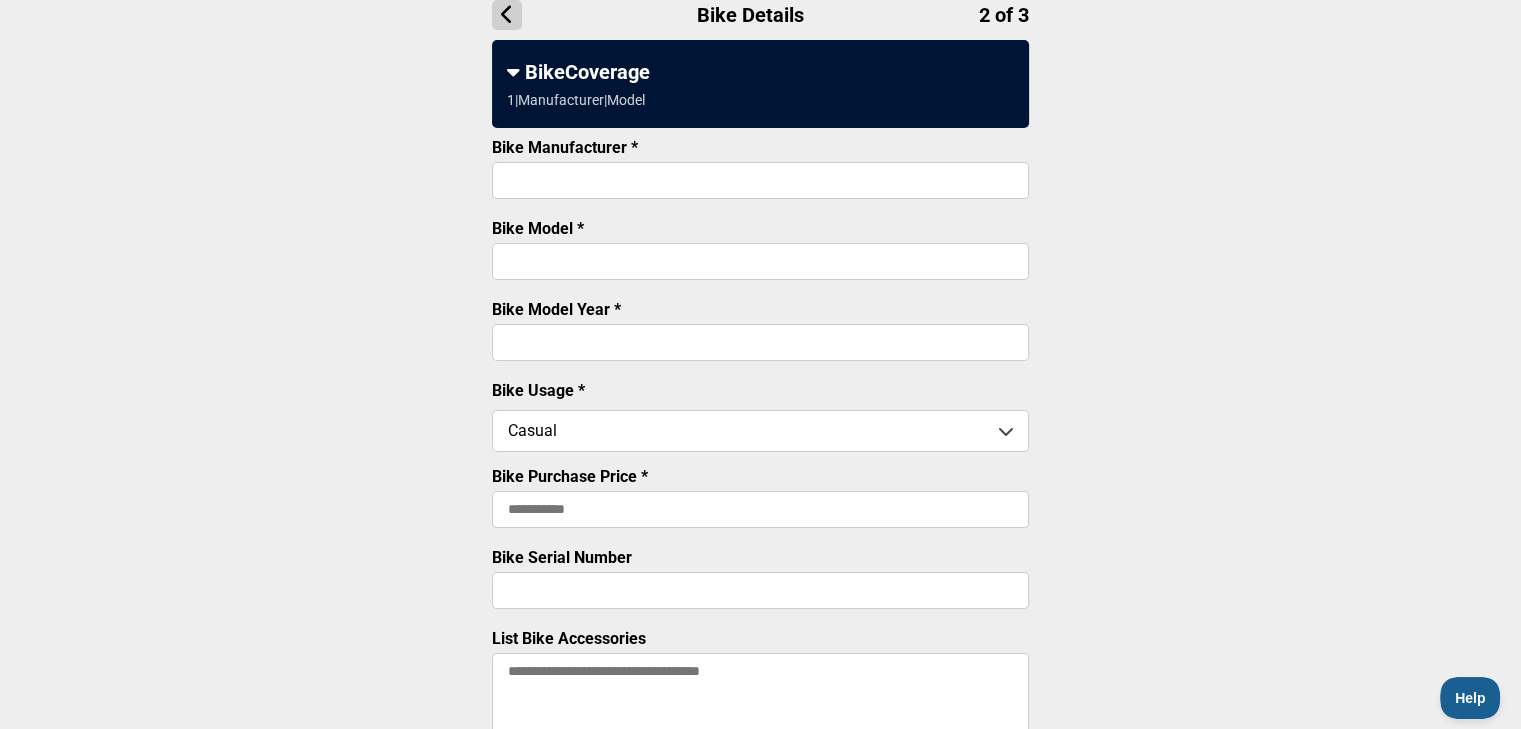 click on "Bike Purchase Price   *" at bounding box center (760, 509) 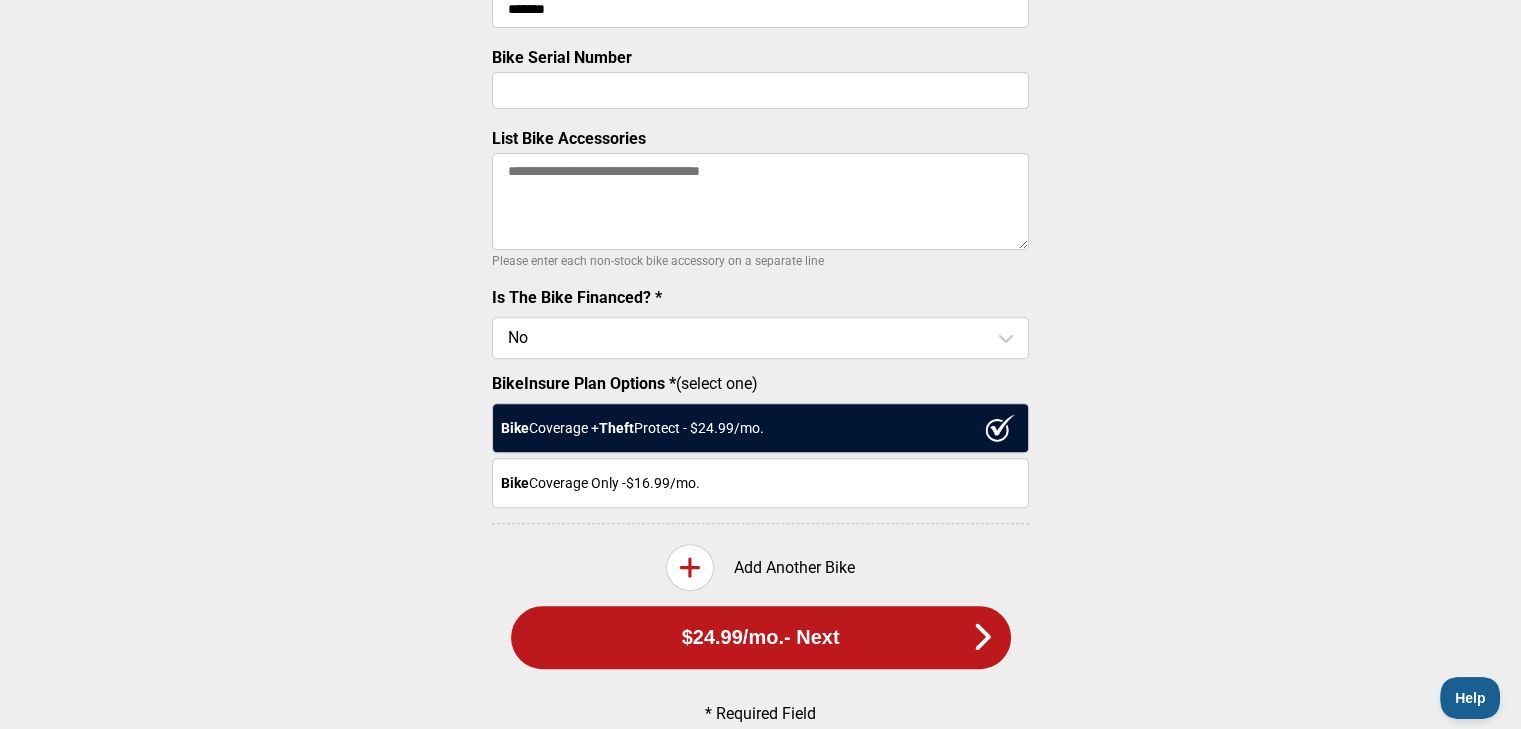 scroll, scrollTop: 600, scrollLeft: 0, axis: vertical 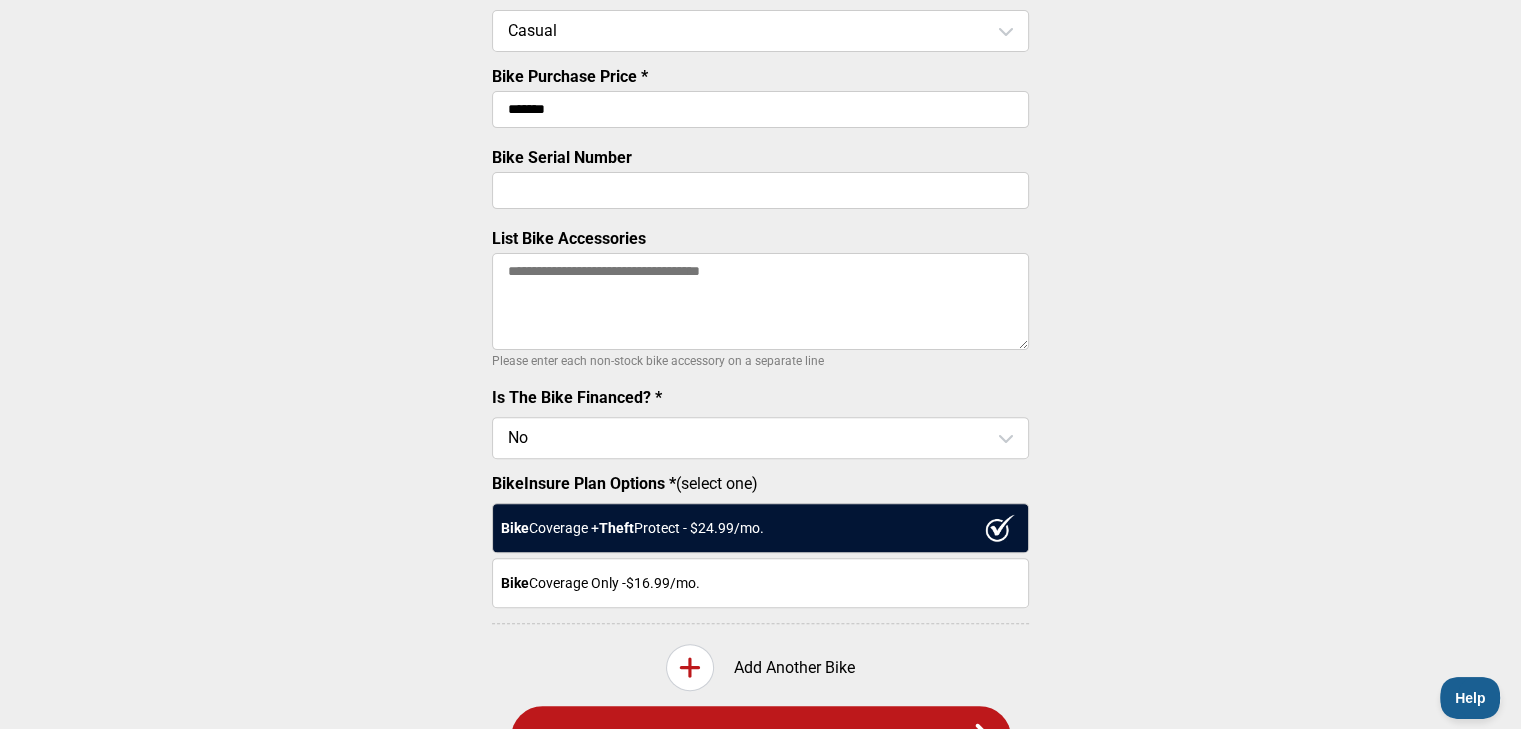 type on "*******" 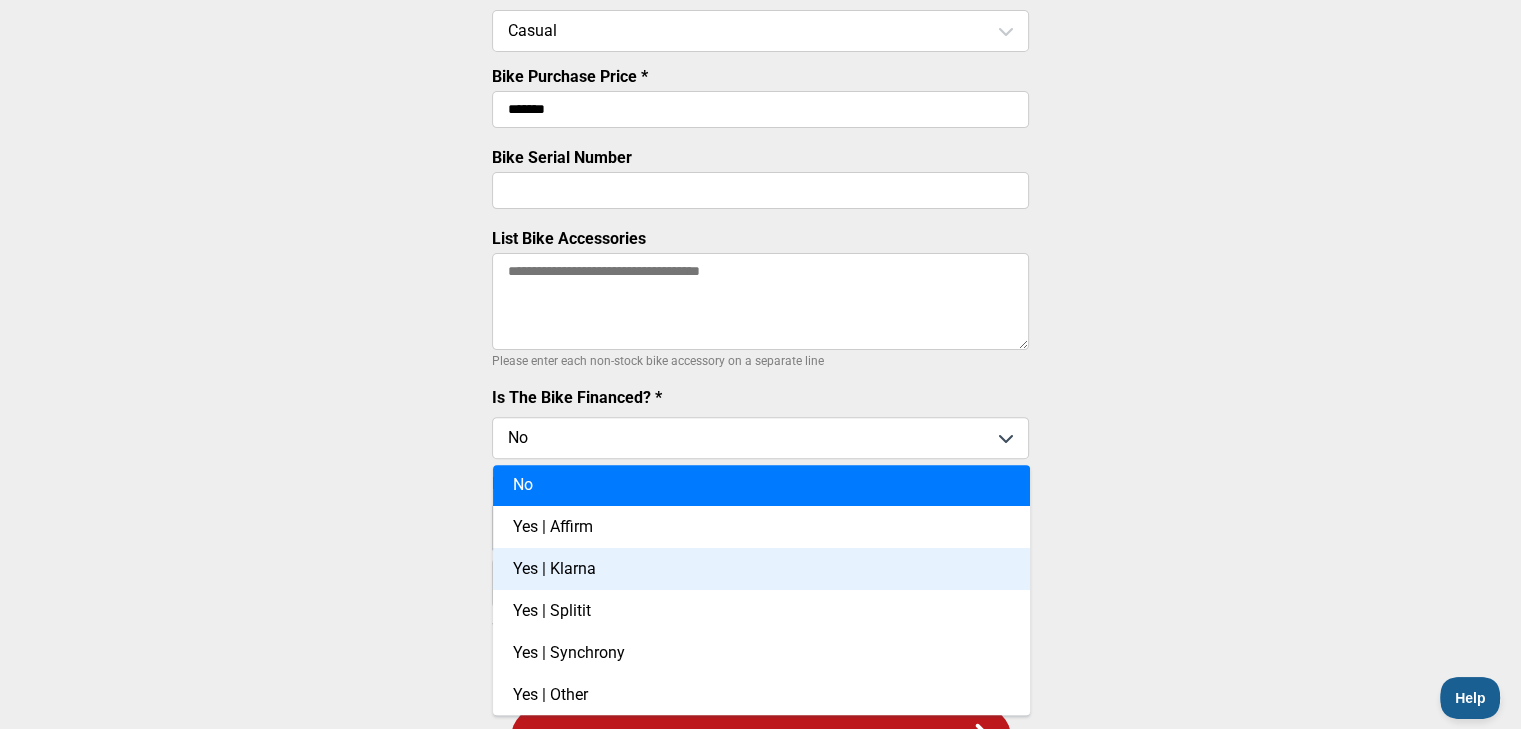 scroll, scrollTop: 2, scrollLeft: 0, axis: vertical 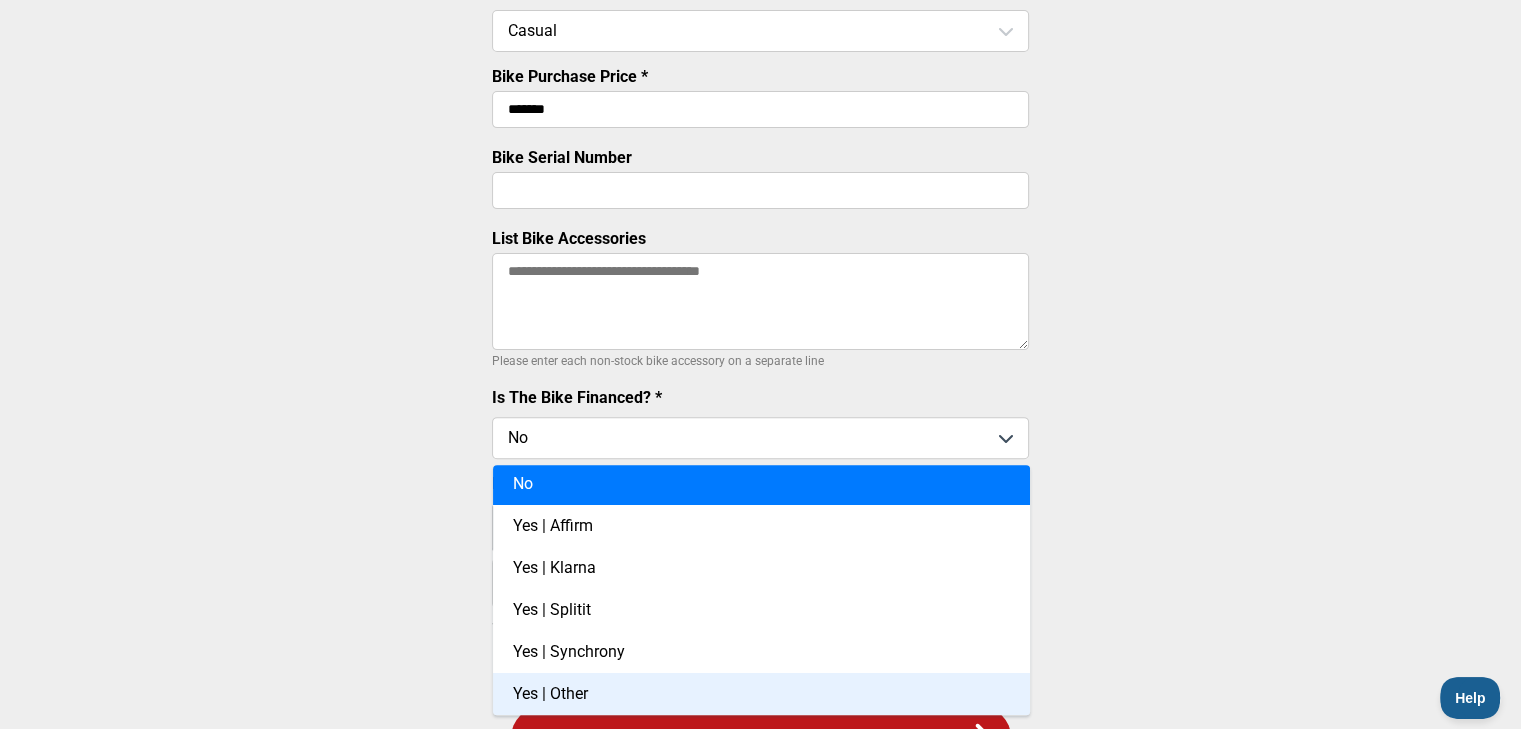 click on "Yes | Other" at bounding box center [761, 694] 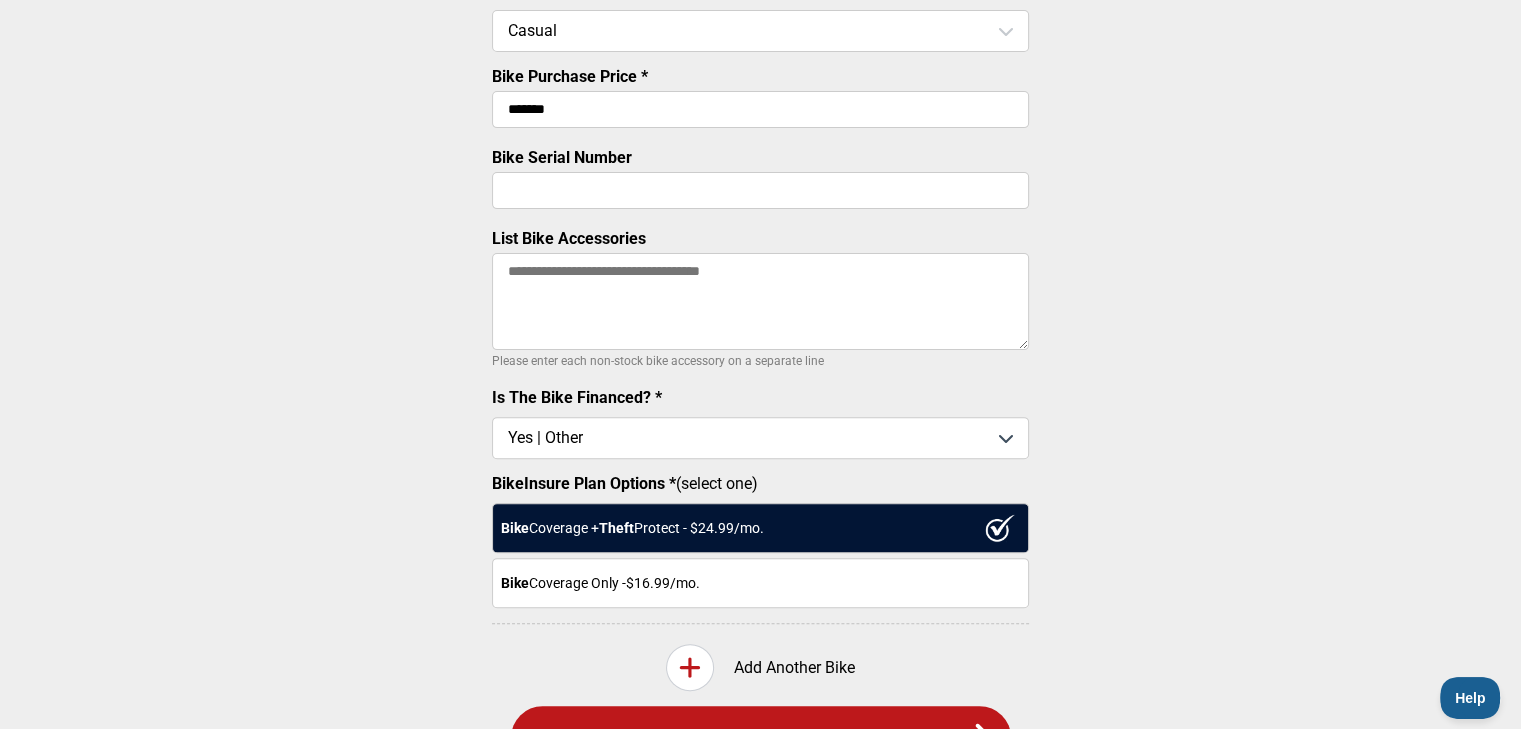 click on "Bike Details  2 of 3
BikeCoverage   1  |  Manufacturer  |  Model       Bike Manufacturer   *       Bike Model   *       Bike Model Year   *       Bike Usage   *           Casual                 Bike Purchase Price   *   *******     Bike Serial Number         List Bike Accessories       Please enter each non-stock bike accessory on a separate line   Is The Bike Financed?   *   Option Yes | Other, selected.   Select is focused, type to refine list, press down to open the menu.         Yes | Other                 BikeInsure Plan Options *  (select one)   Bike Coverage +    Theft Protect - $ 24.99 /mo.    Bike Coverage Only -  $16.99 /mo.
Add Another Bike     $24.99 /mo.  - Next       * Required Field" at bounding box center (760, 131) 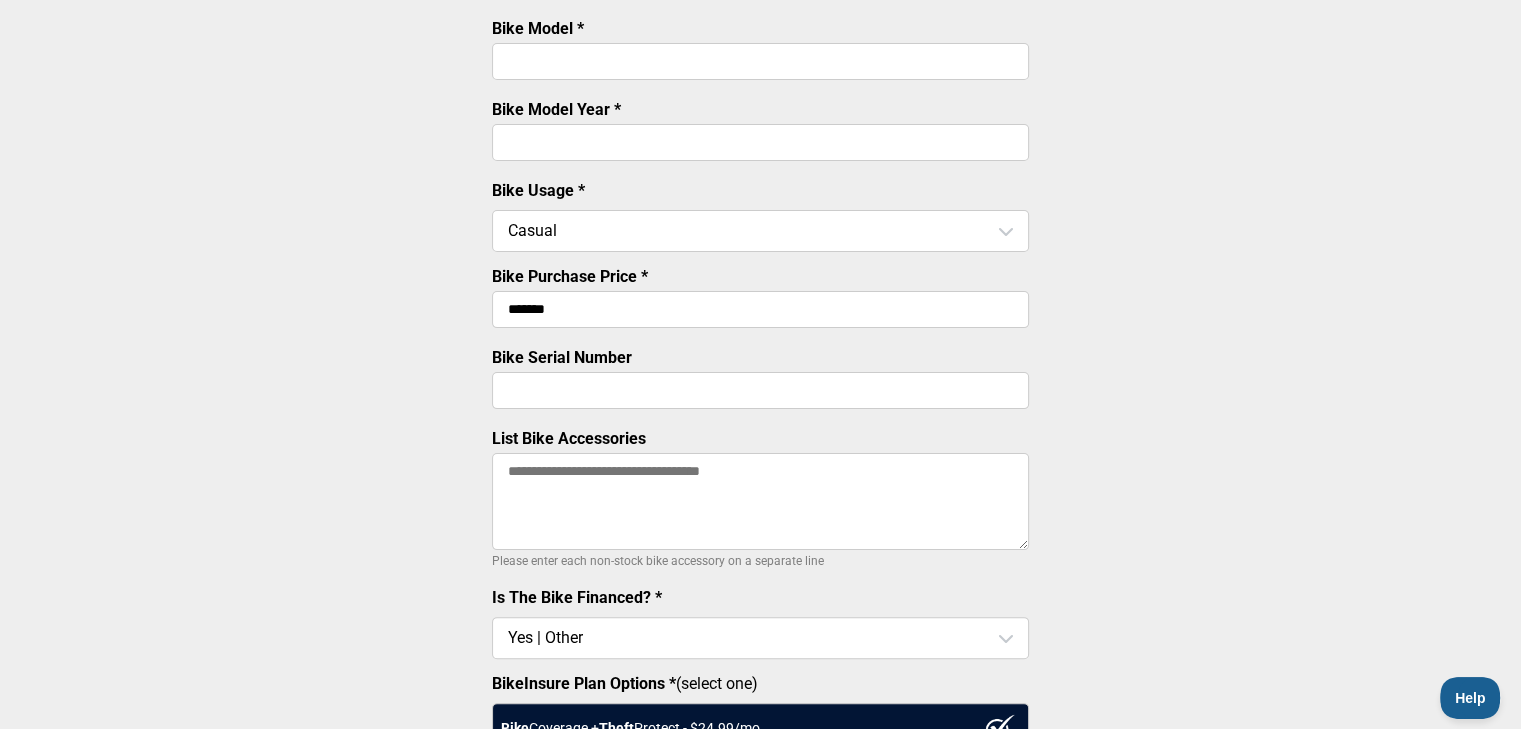 scroll, scrollTop: 300, scrollLeft: 0, axis: vertical 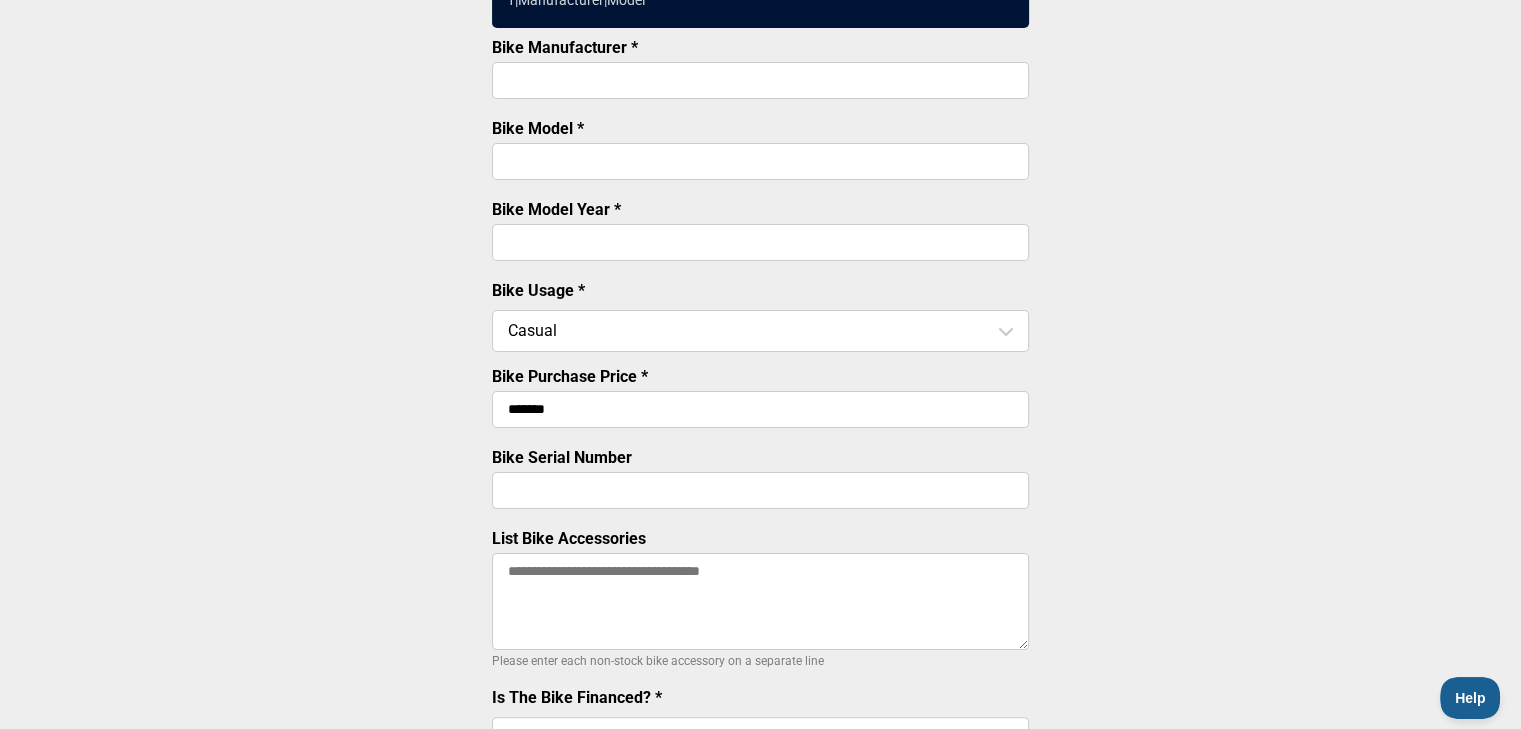 click on "Bike Model Year   *" at bounding box center [760, 242] 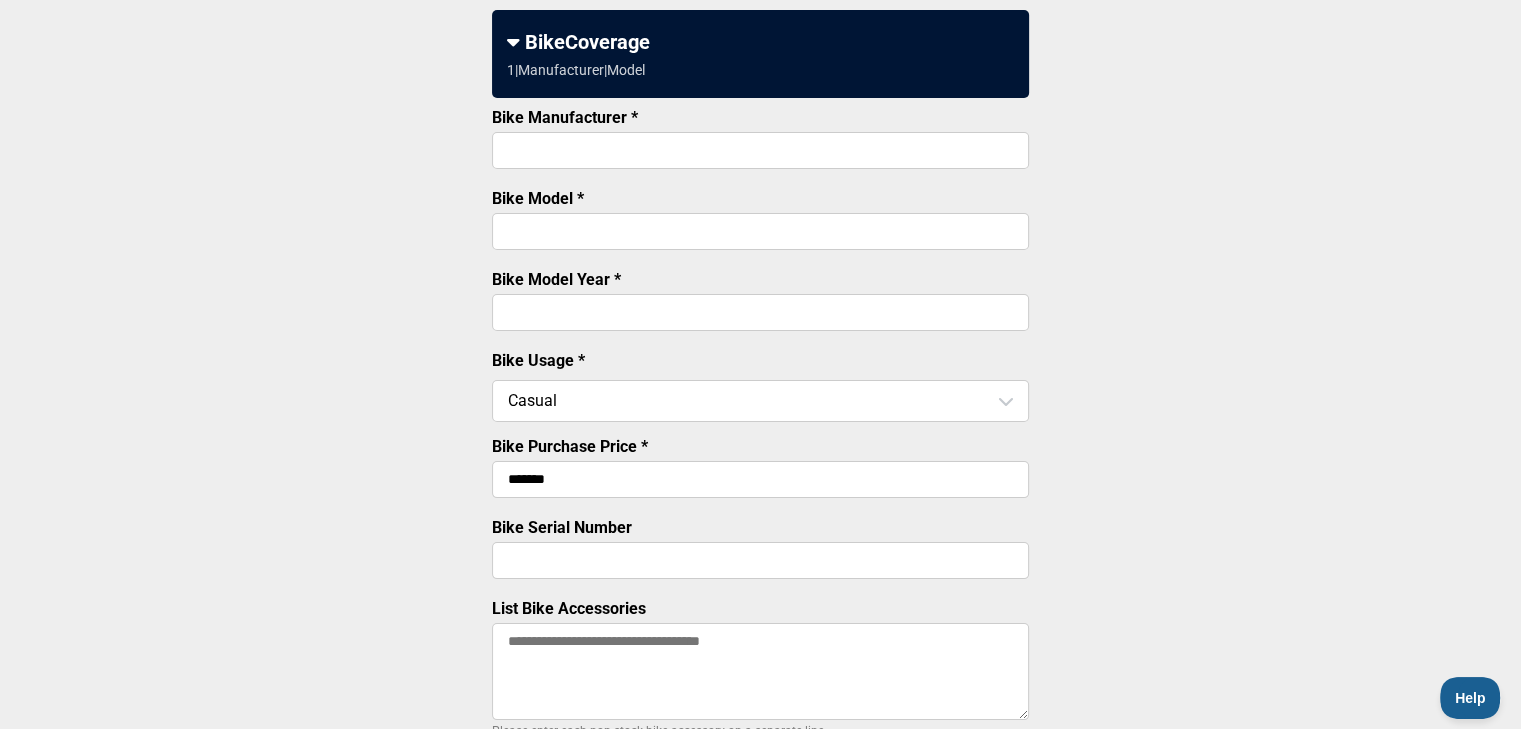 scroll, scrollTop: 200, scrollLeft: 0, axis: vertical 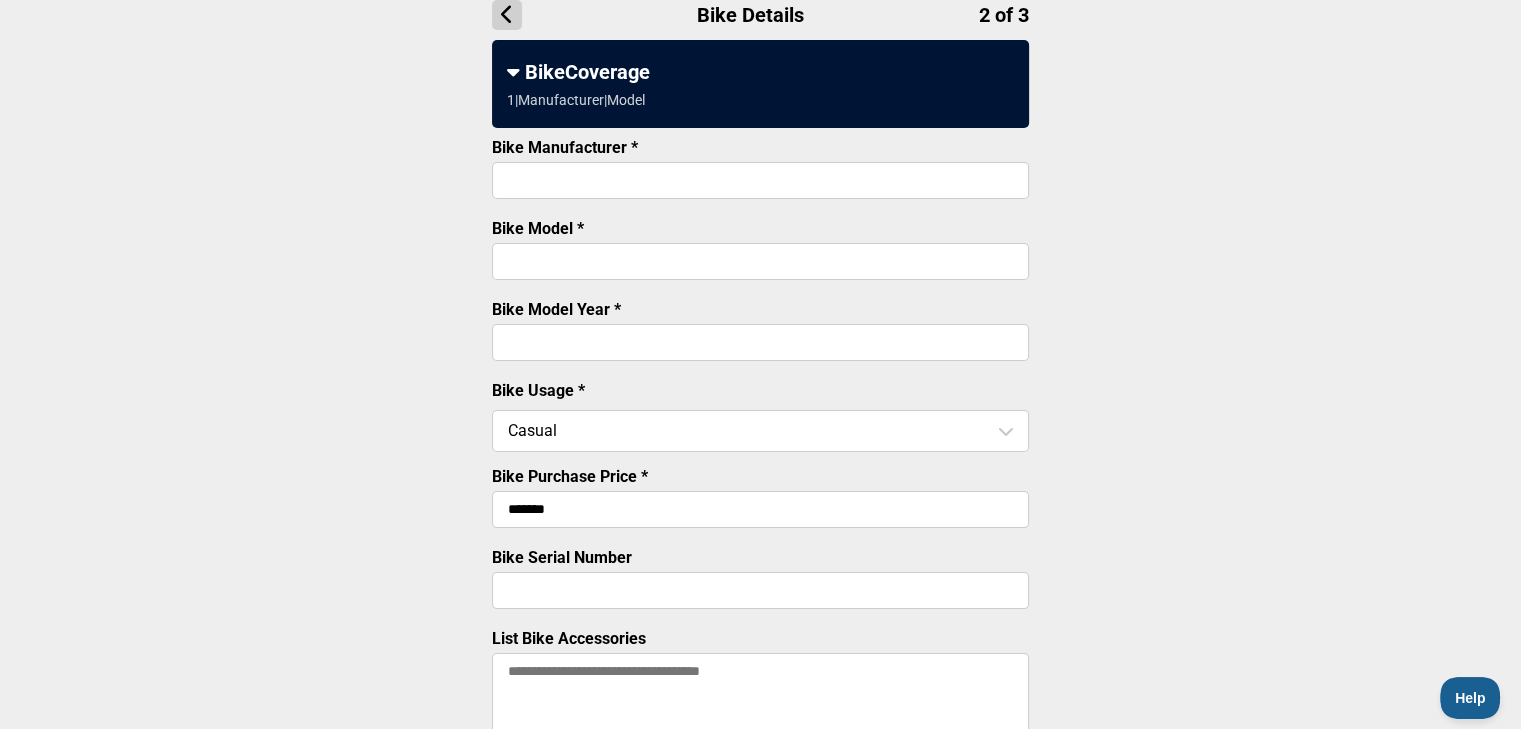 click on "Bike Manufacturer   *" at bounding box center [760, 180] 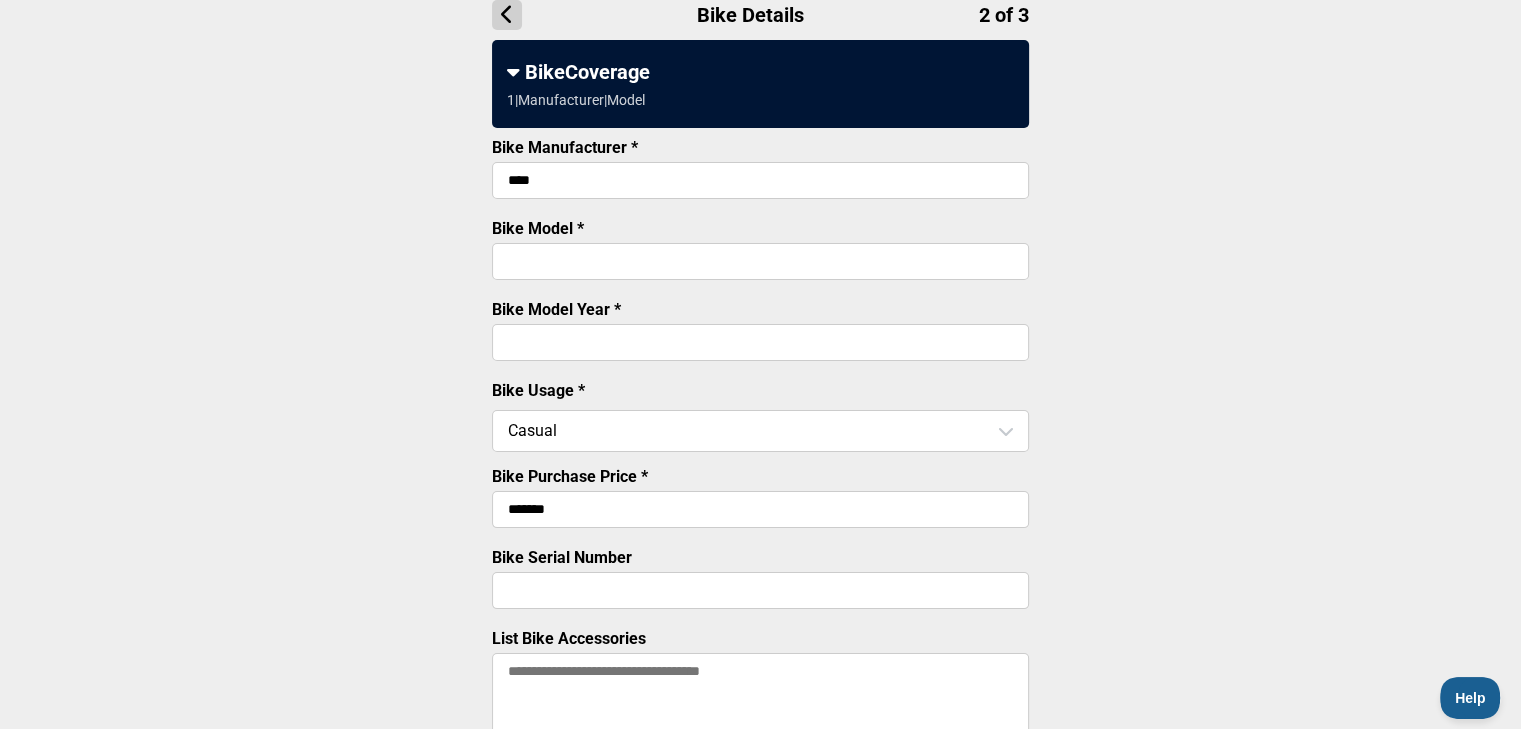 type on "****" 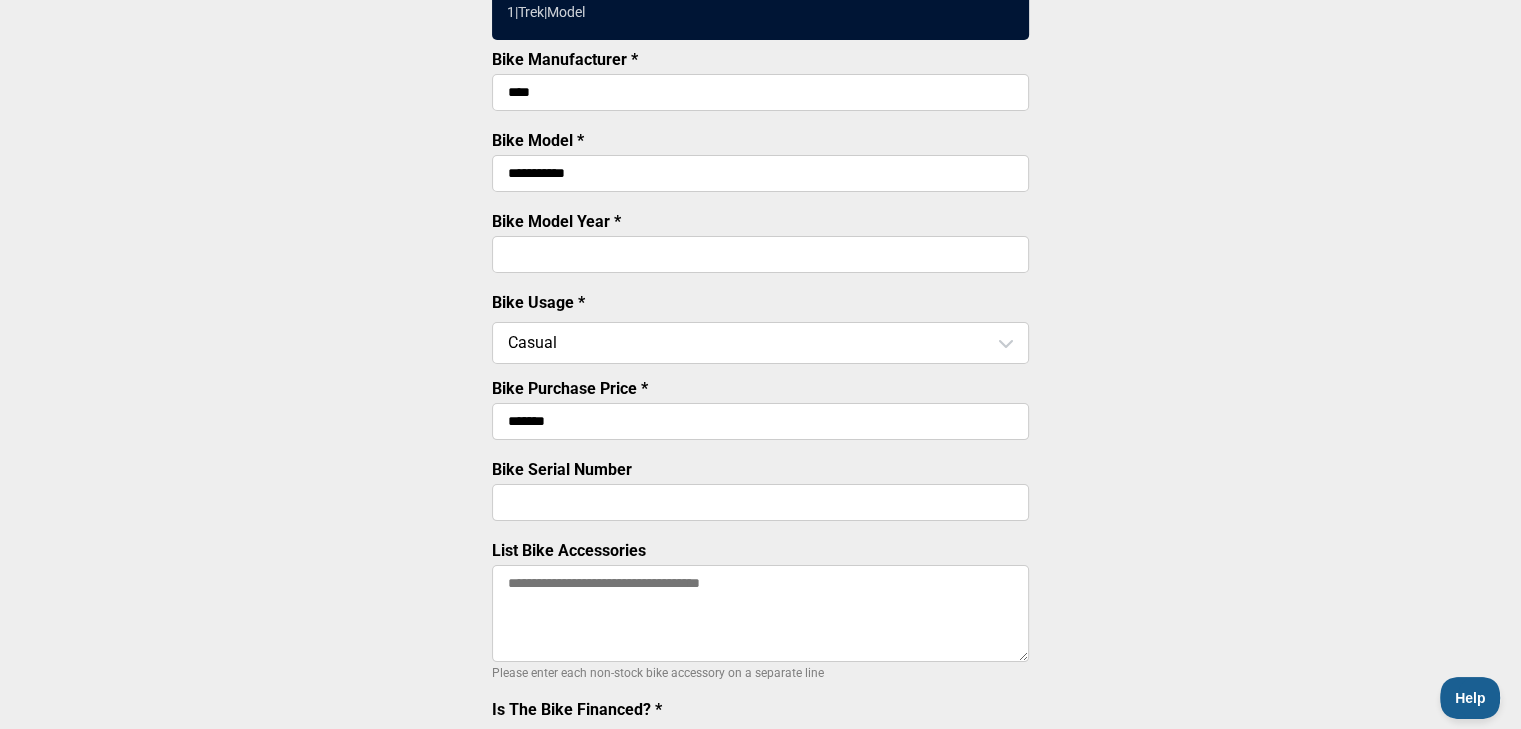 scroll, scrollTop: 300, scrollLeft: 0, axis: vertical 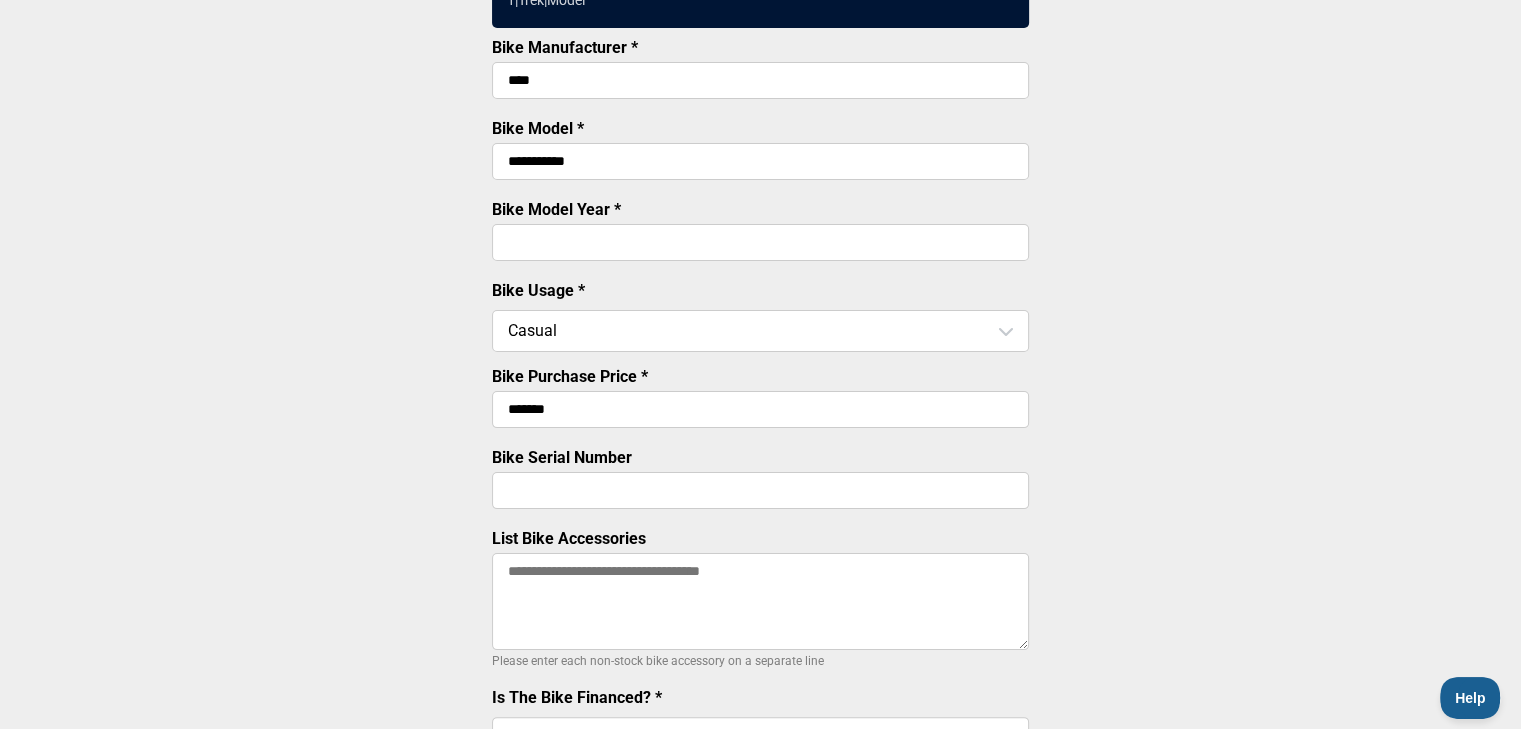 type on "**********" 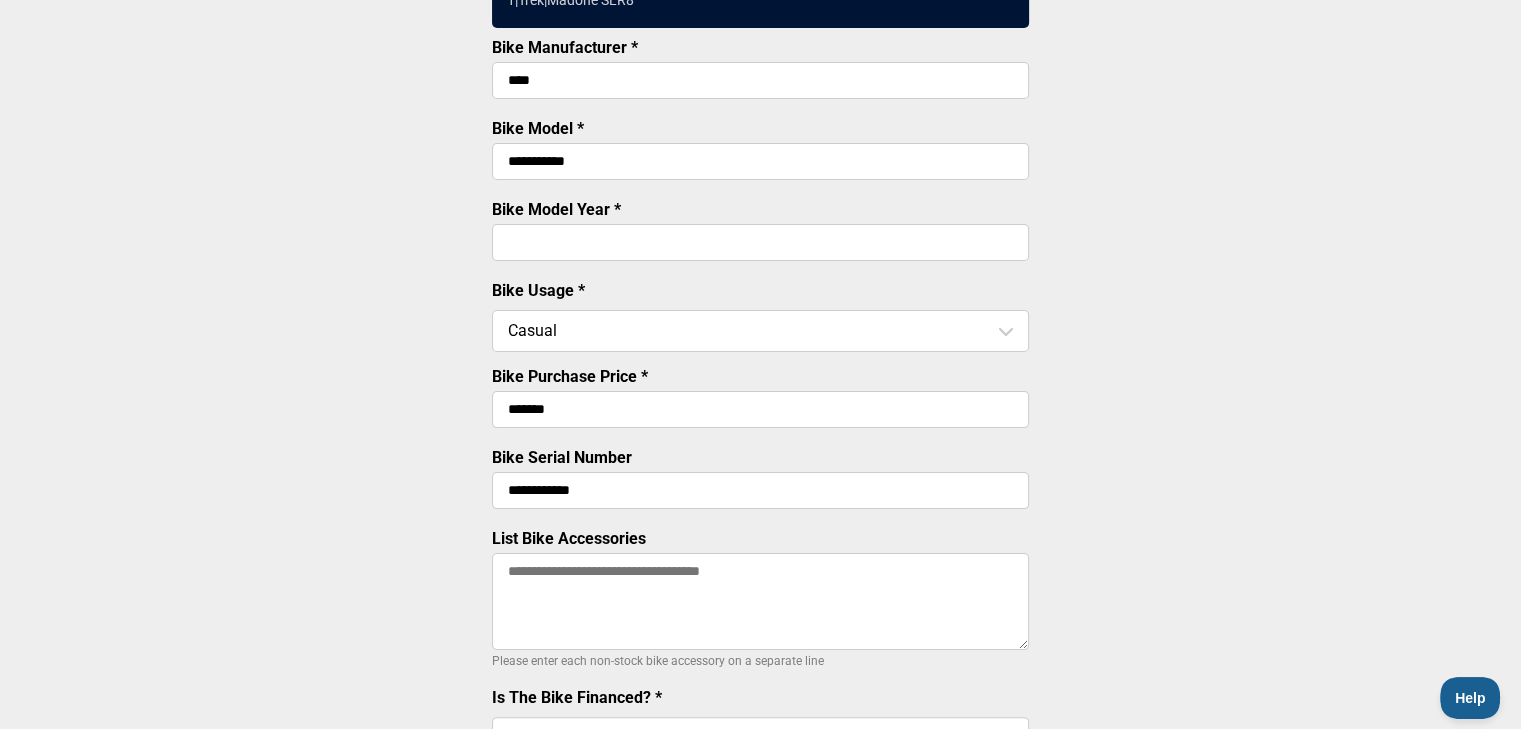 scroll, scrollTop: 500, scrollLeft: 0, axis: vertical 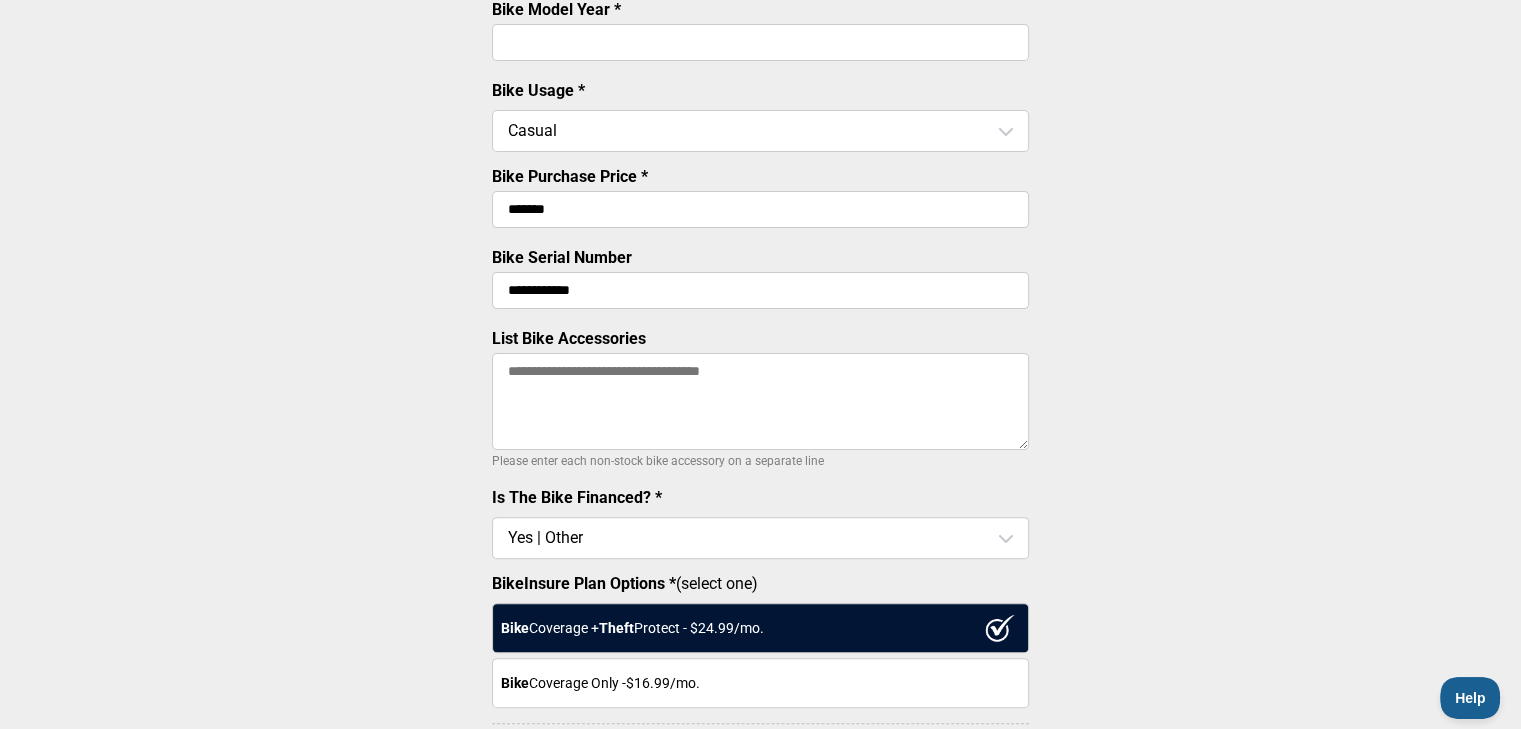 type on "**********" 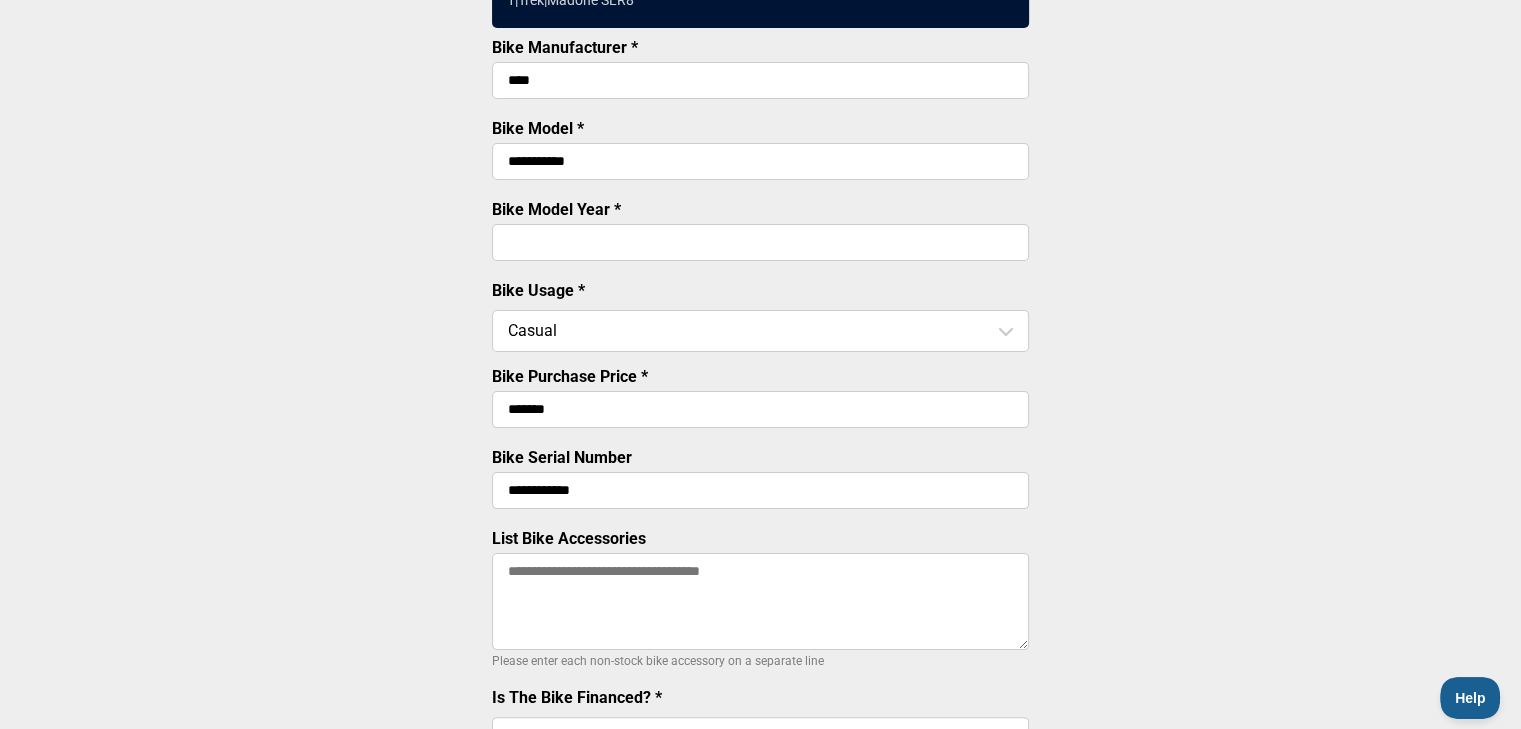 scroll, scrollTop: 500, scrollLeft: 0, axis: vertical 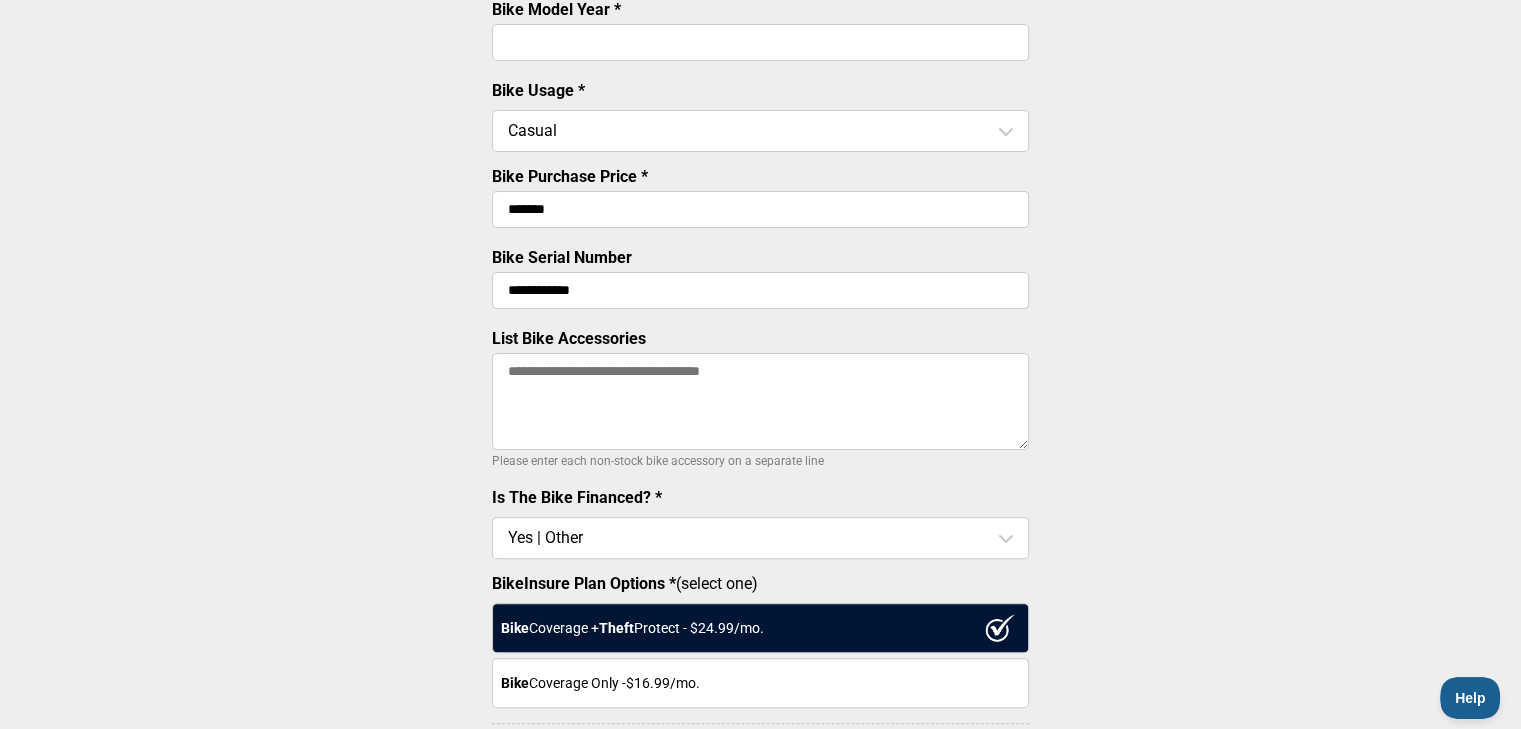 click on "List Bike Accessories" at bounding box center (760, 401) 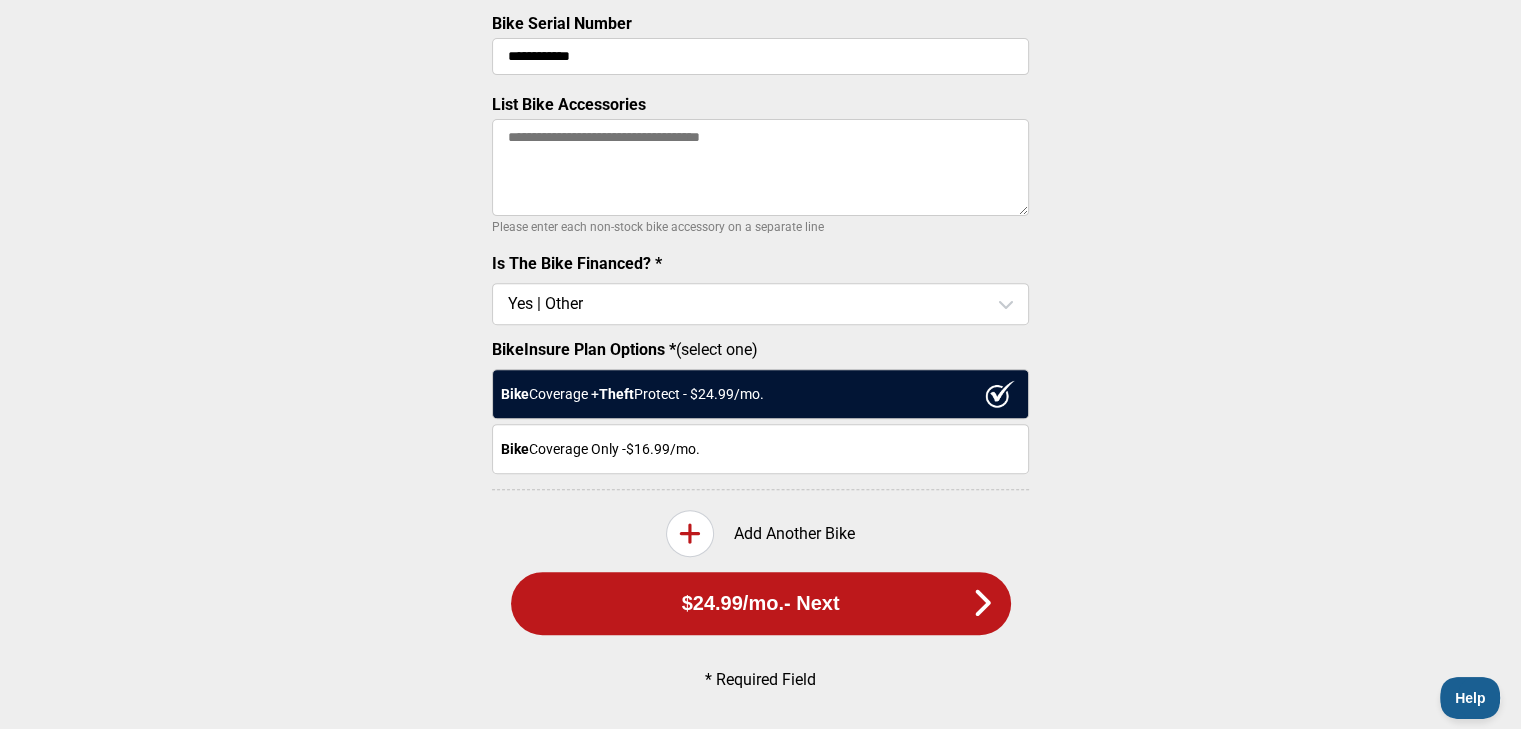 scroll, scrollTop: 753, scrollLeft: 0, axis: vertical 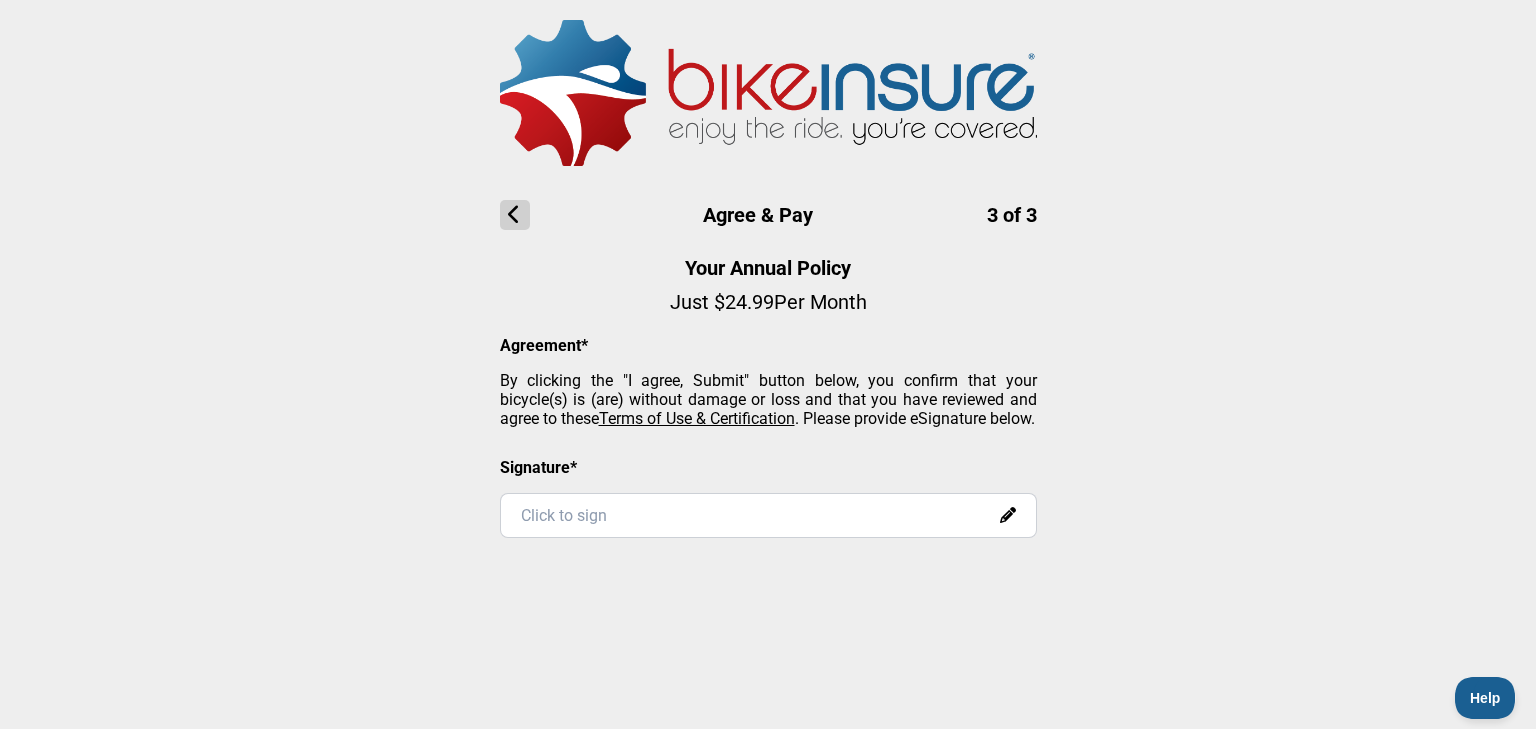 click on "Click to sign" at bounding box center (768, 515) 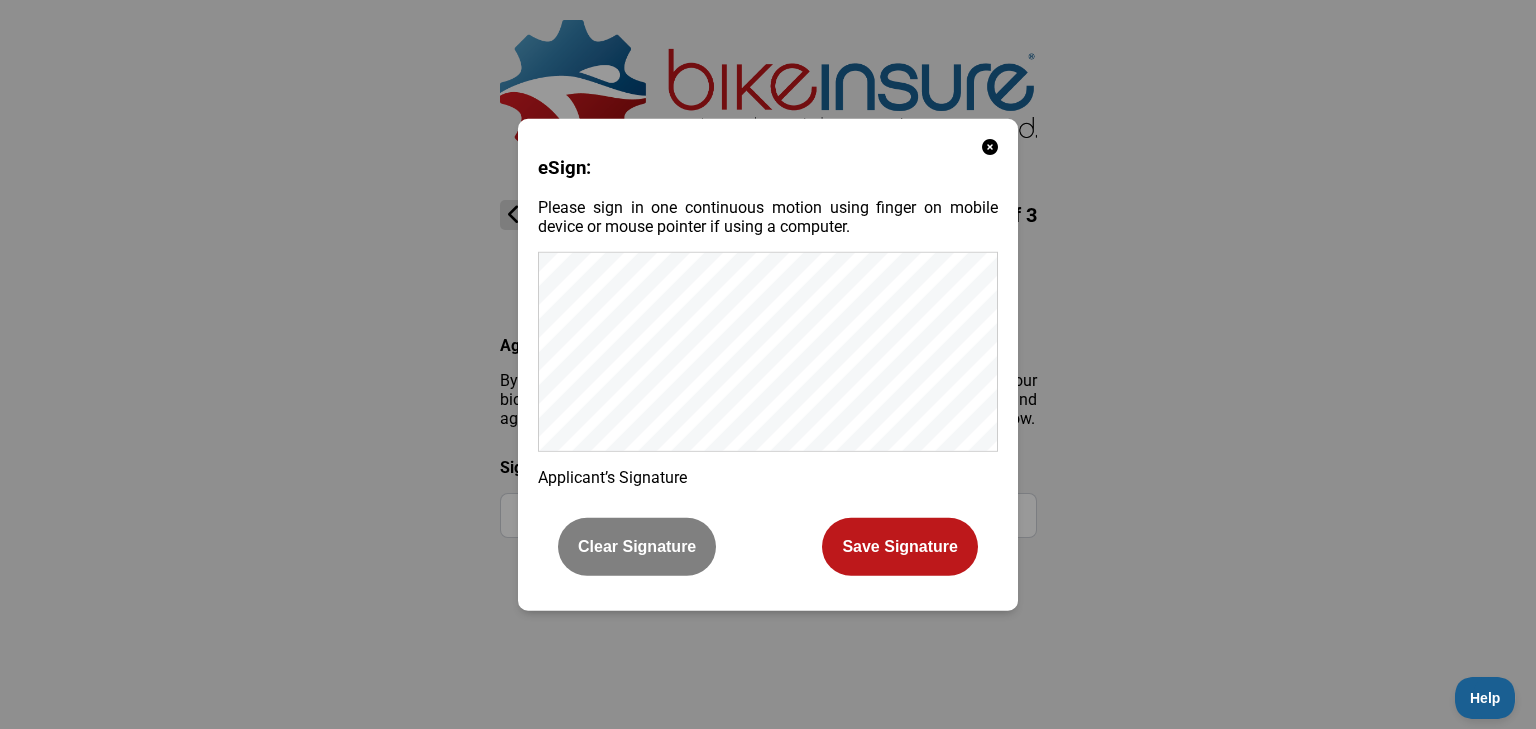 click on "Save Signature" at bounding box center [900, 547] 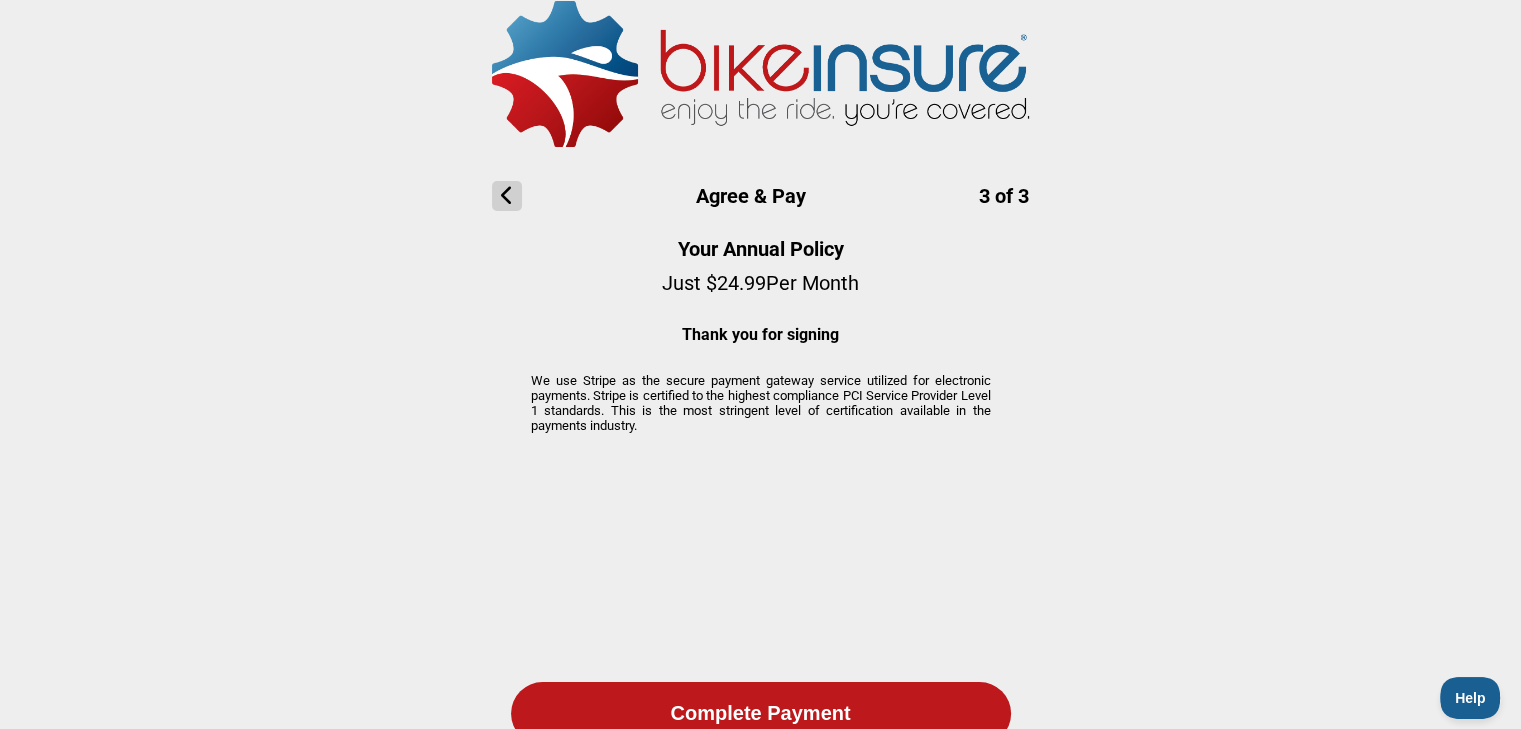 scroll, scrollTop: 0, scrollLeft: 0, axis: both 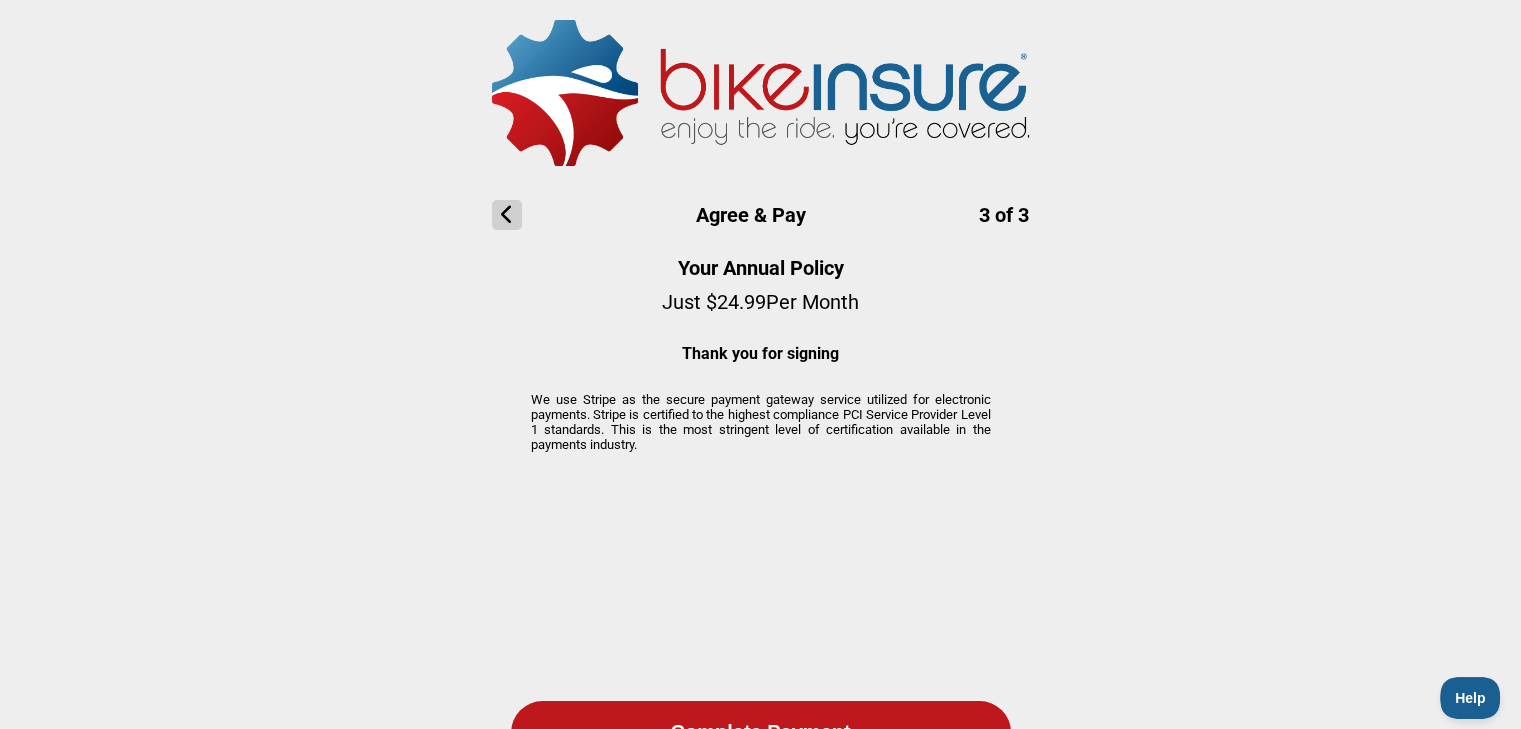click at bounding box center [507, 215] 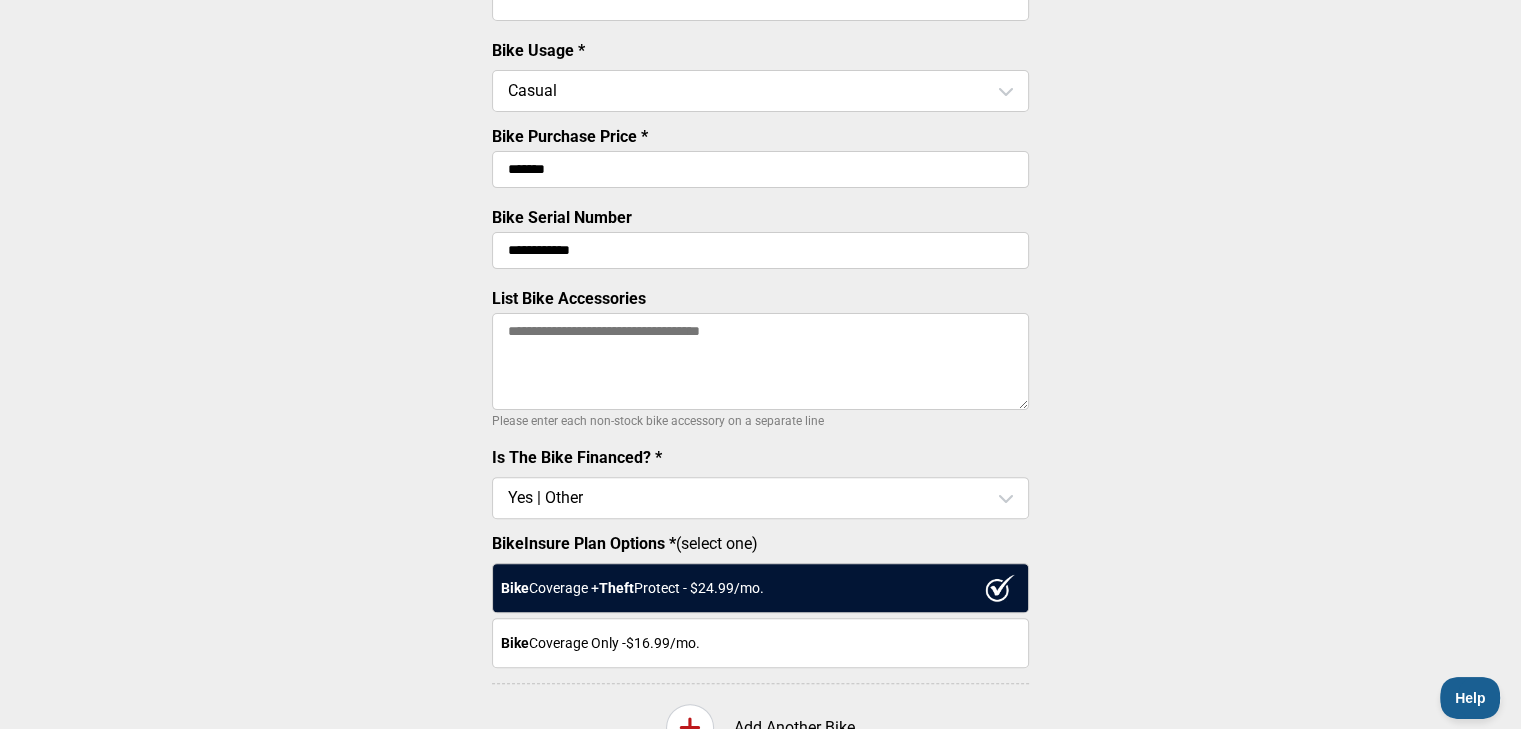 scroll, scrollTop: 153, scrollLeft: 0, axis: vertical 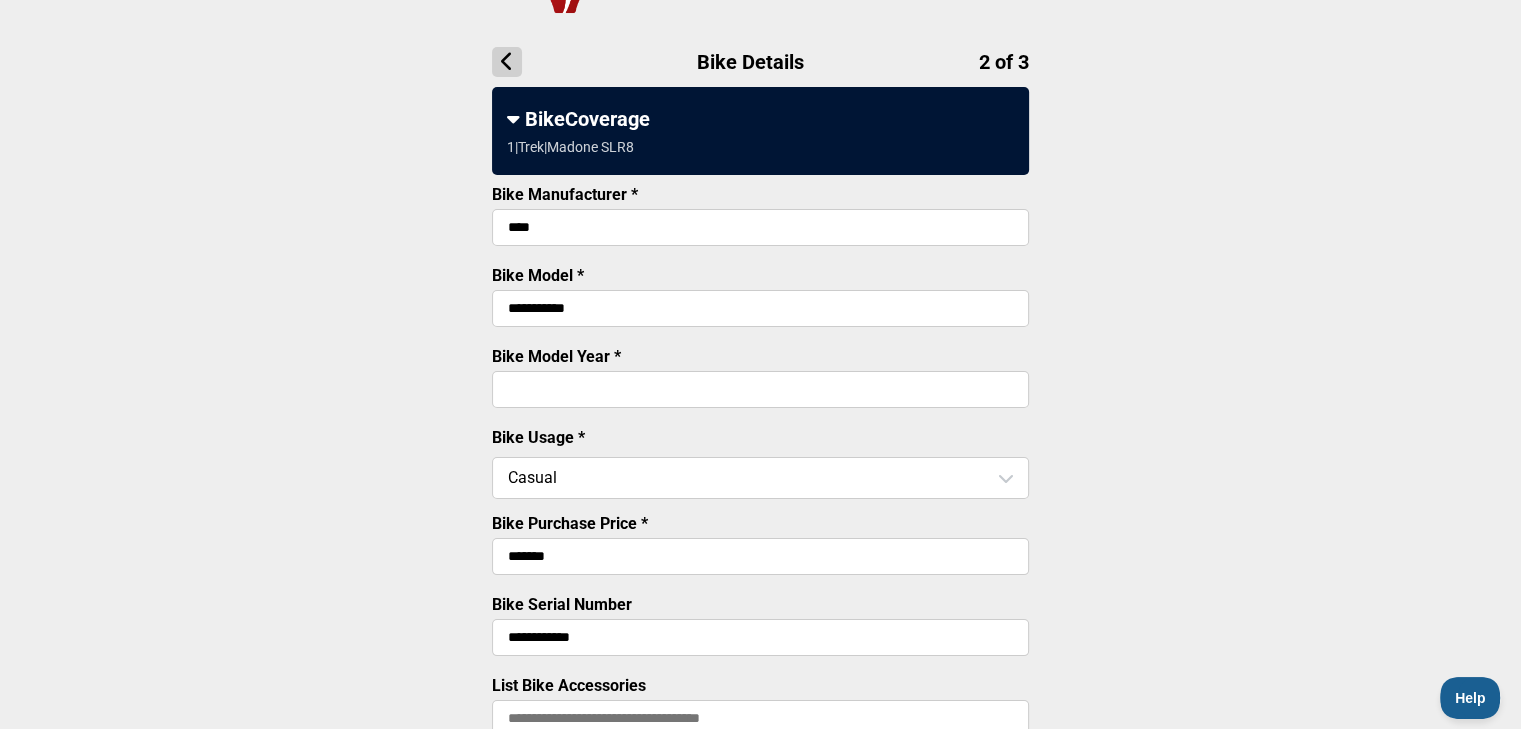 click at bounding box center (507, 62) 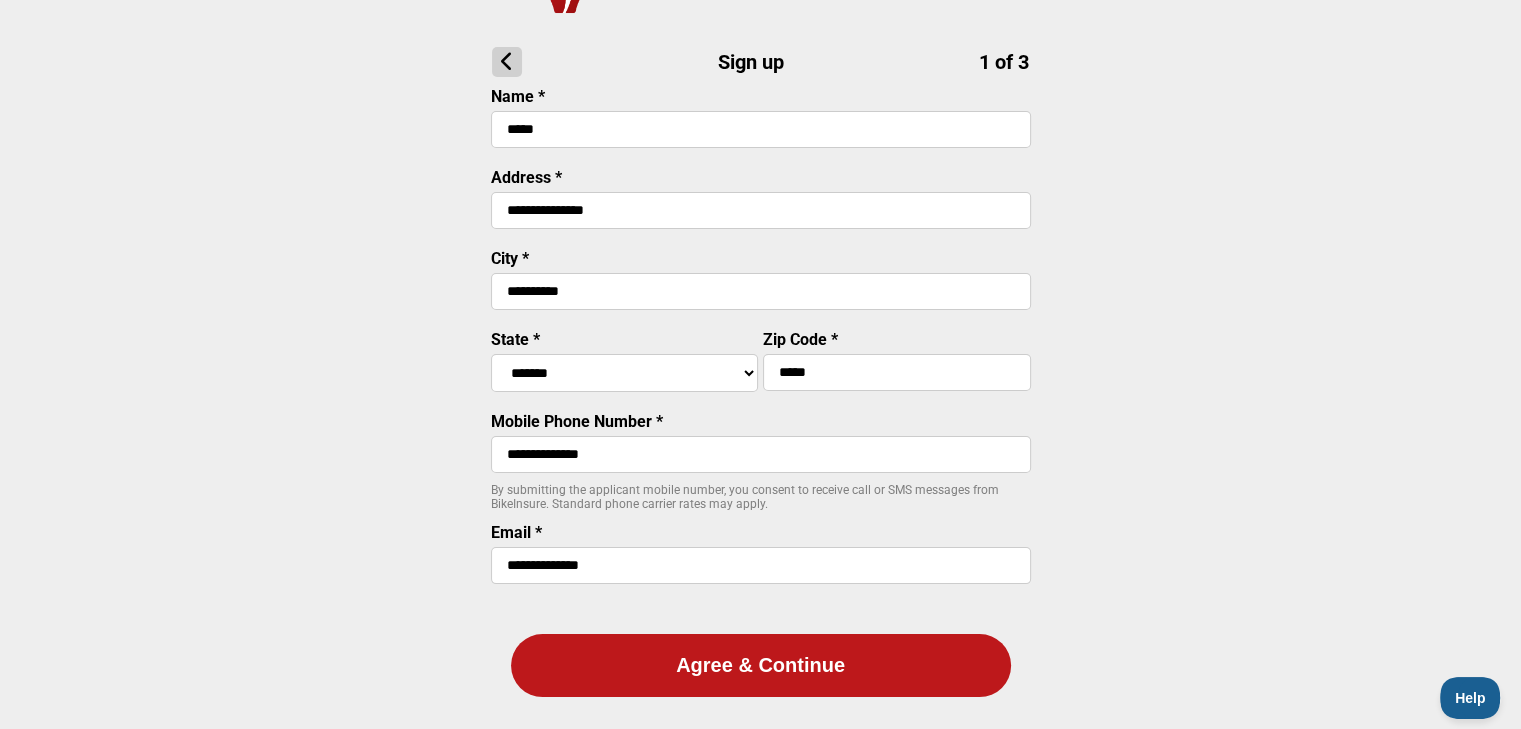 drag, startPoint x: 736, startPoint y: 123, endPoint x: 300, endPoint y: 149, distance: 436.77454 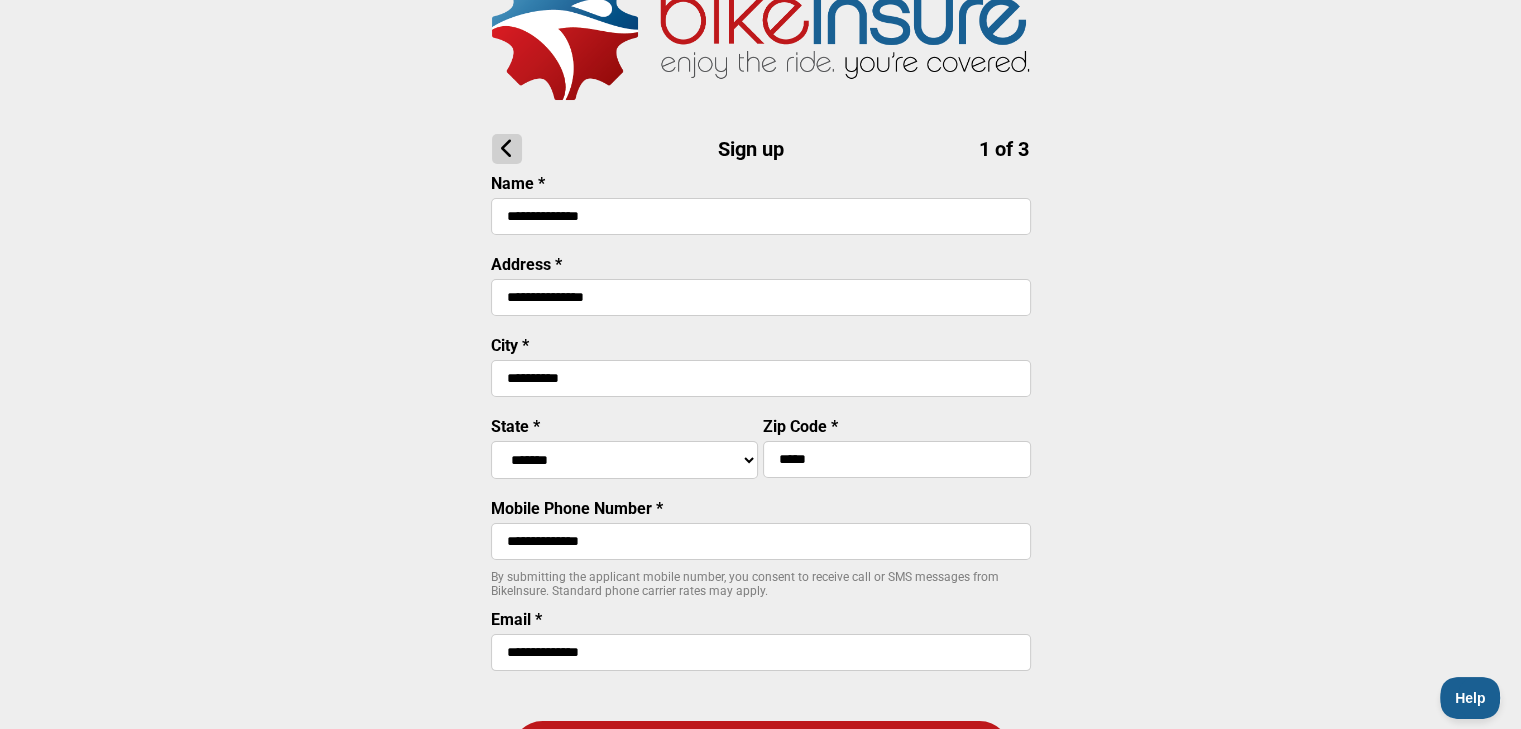 scroll, scrollTop: 0, scrollLeft: 0, axis: both 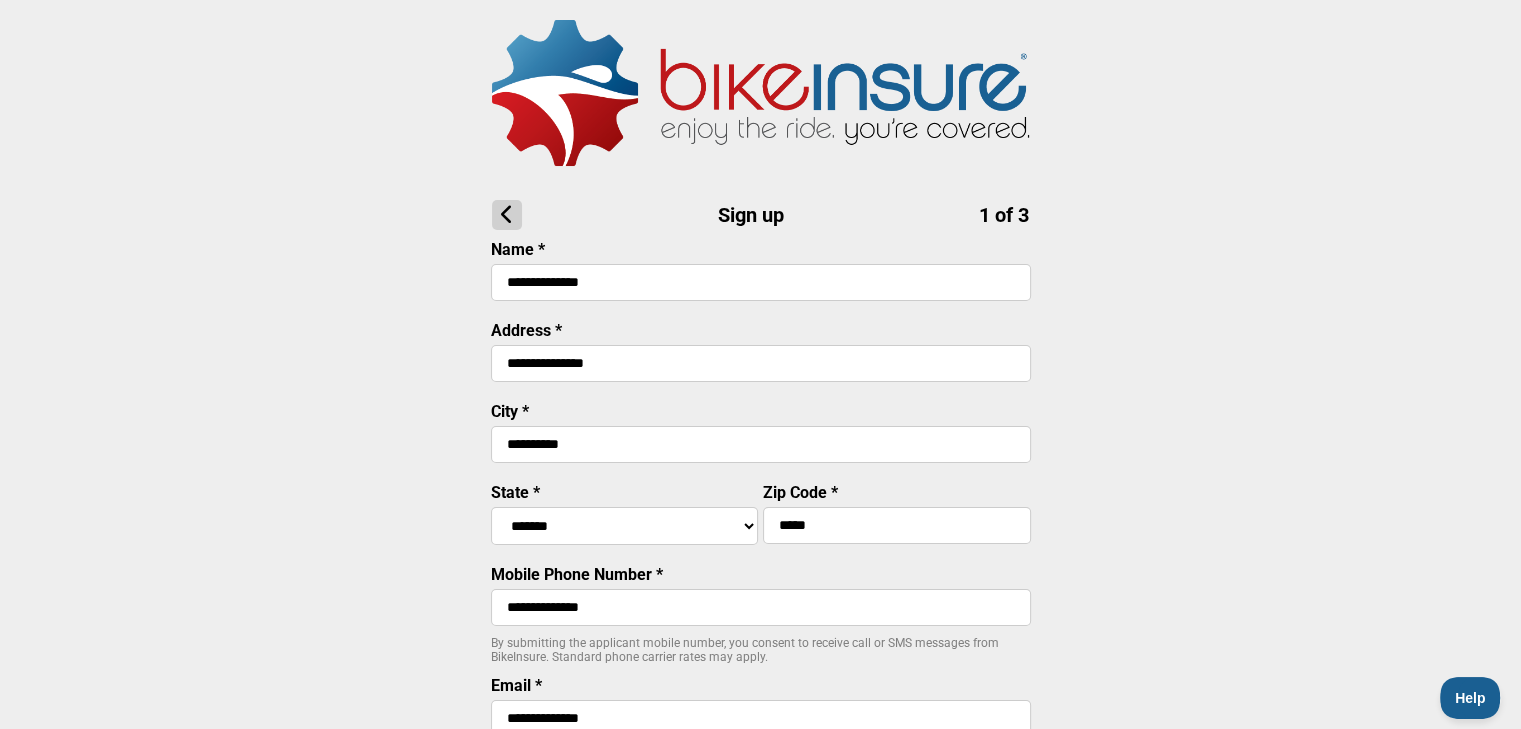 type on "**********" 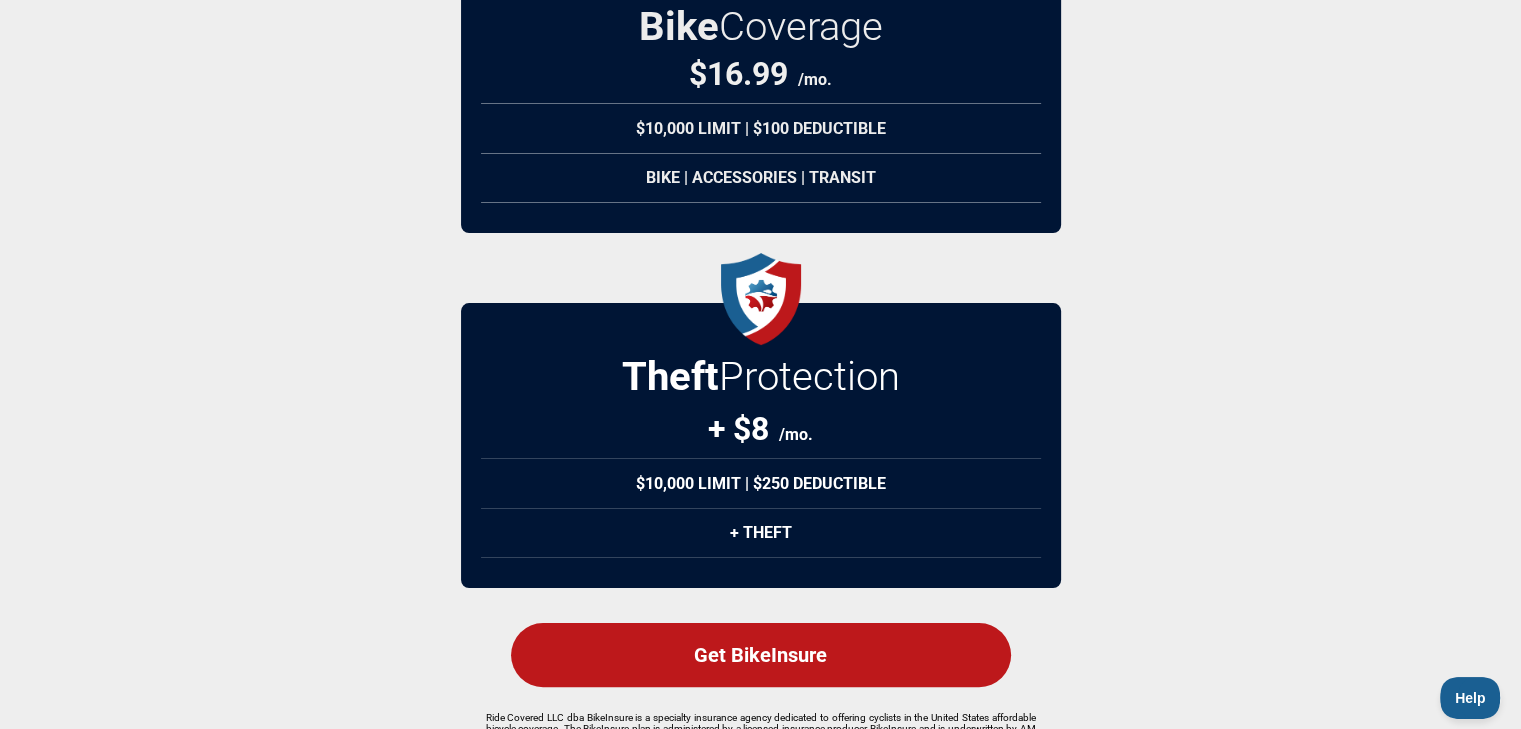 scroll, scrollTop: 375, scrollLeft: 0, axis: vertical 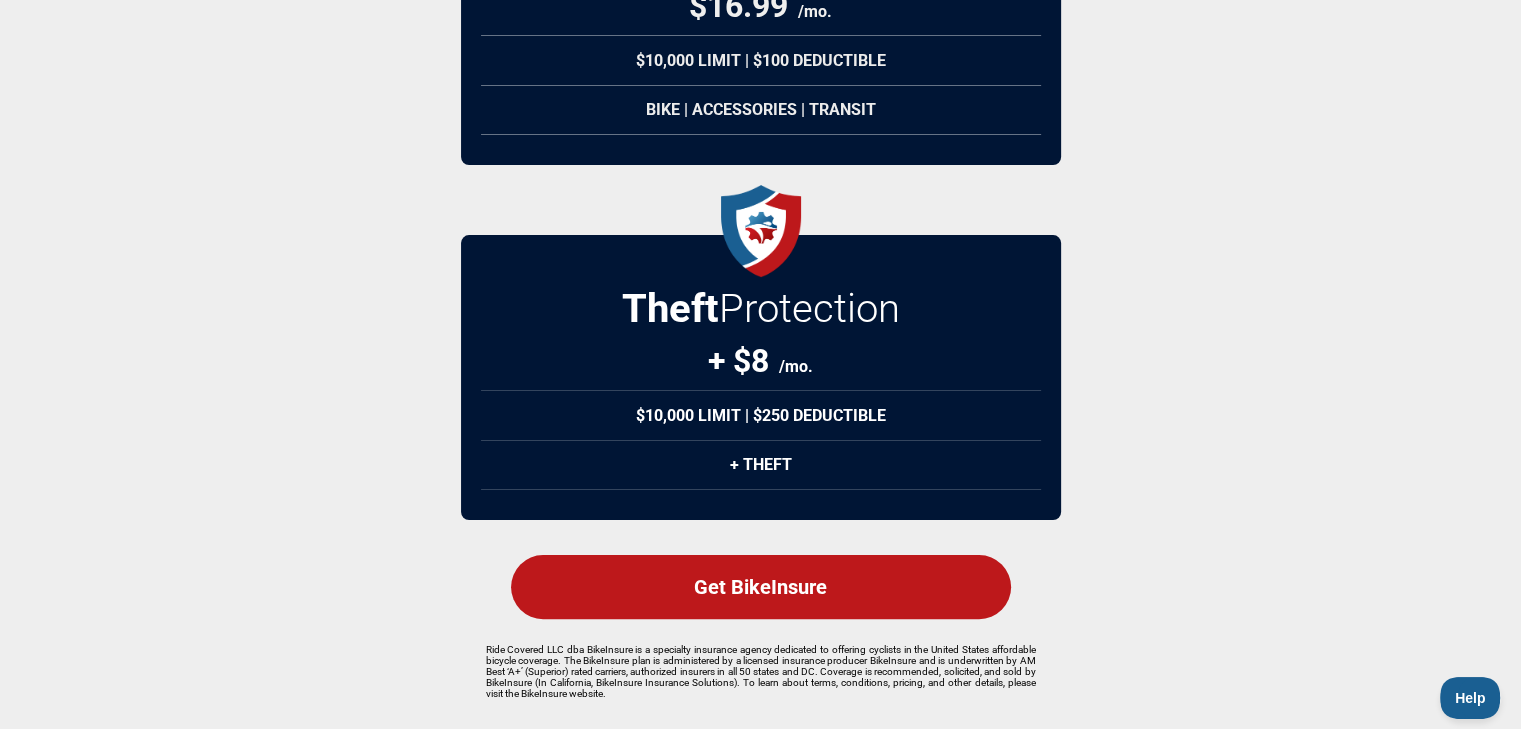click on "Get BikeInsure" at bounding box center [761, 587] 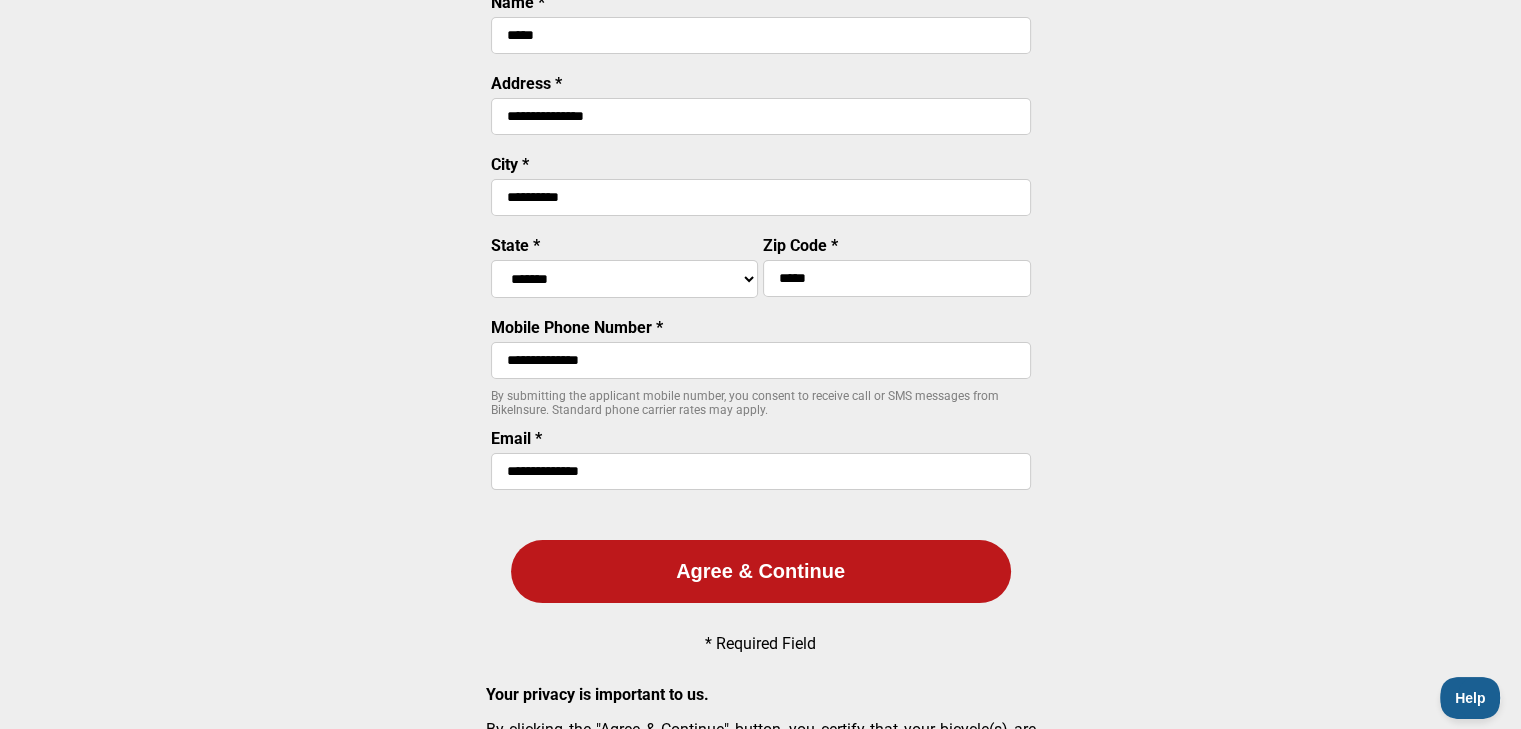 scroll, scrollTop: 275, scrollLeft: 0, axis: vertical 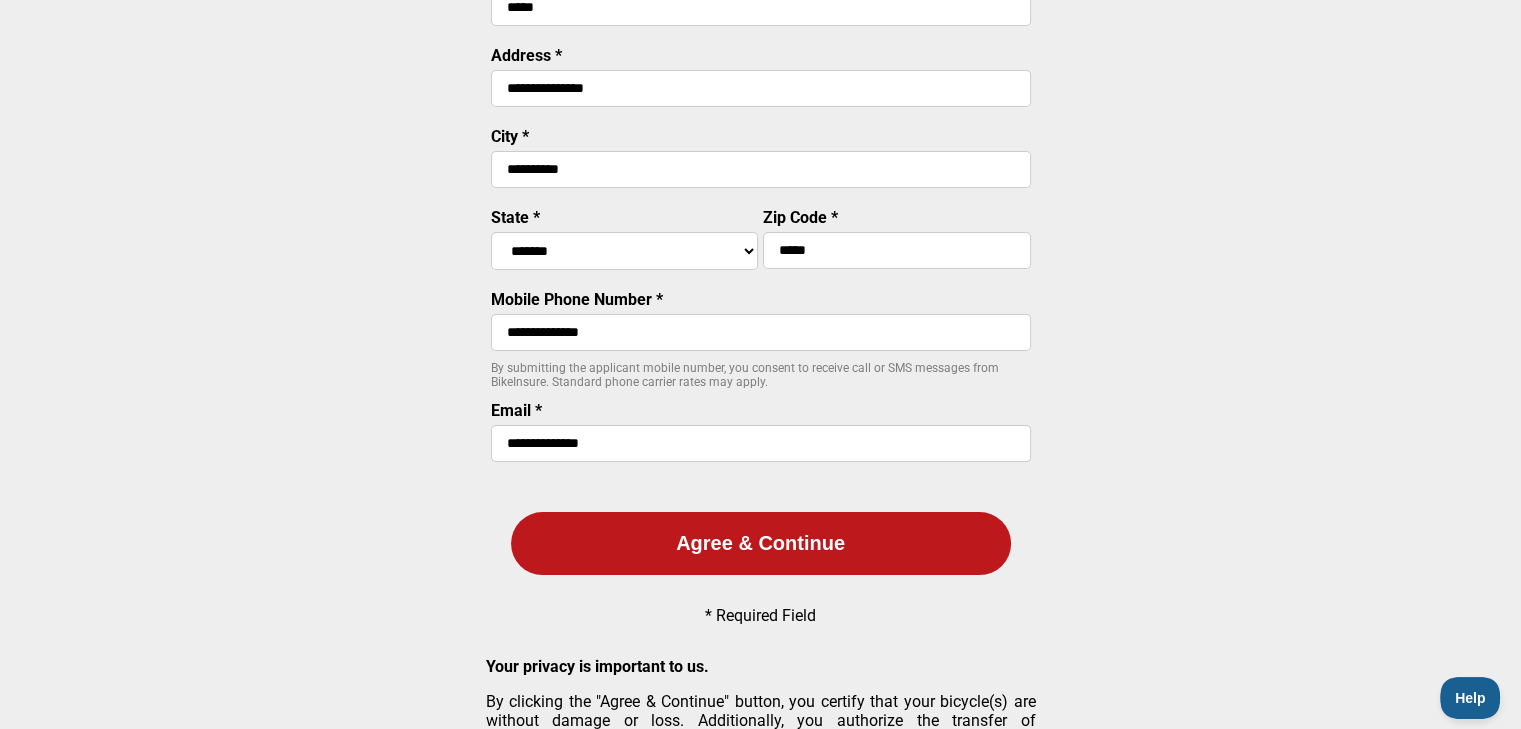 drag, startPoint x: 424, startPoint y: 17, endPoint x: 326, endPoint y: 17, distance: 98 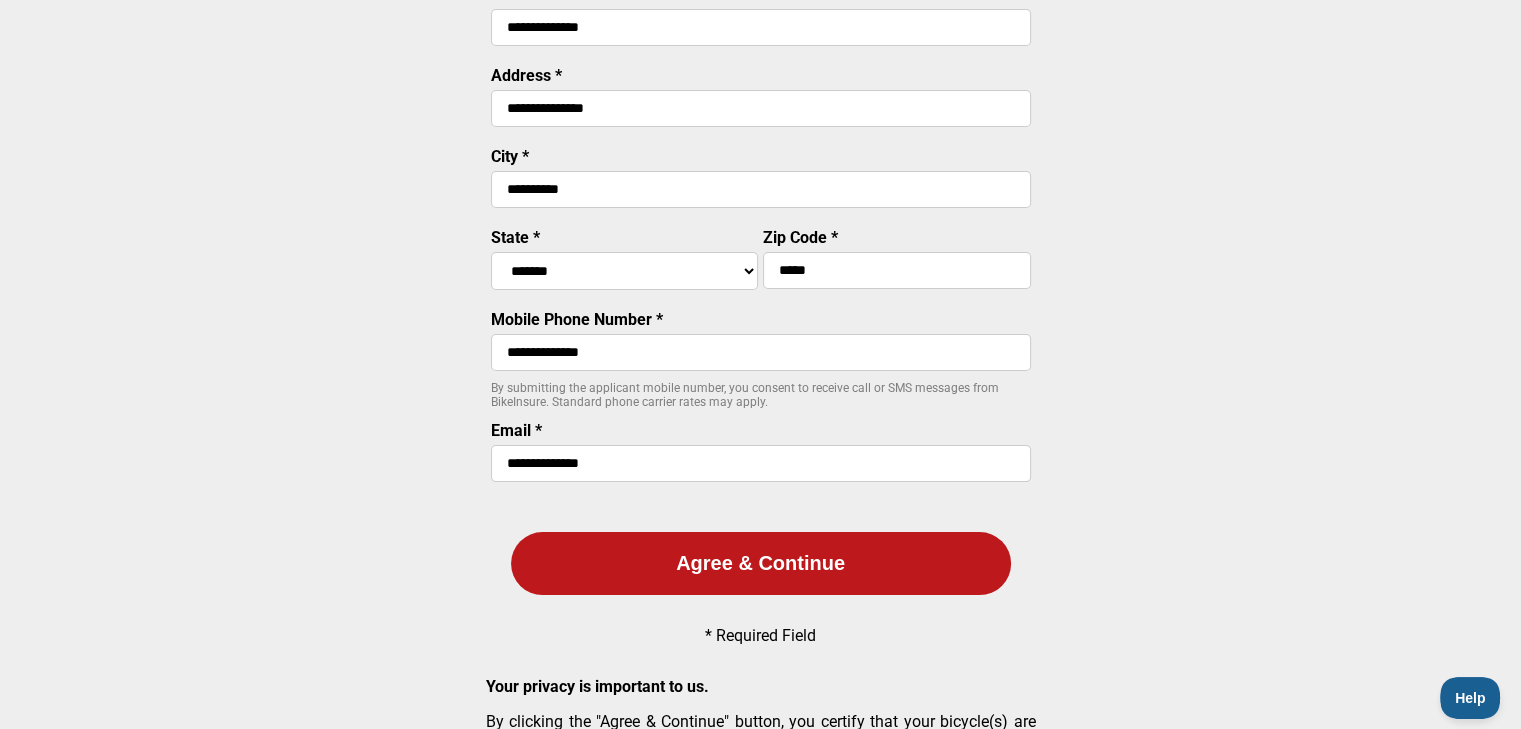 scroll, scrollTop: 180, scrollLeft: 0, axis: vertical 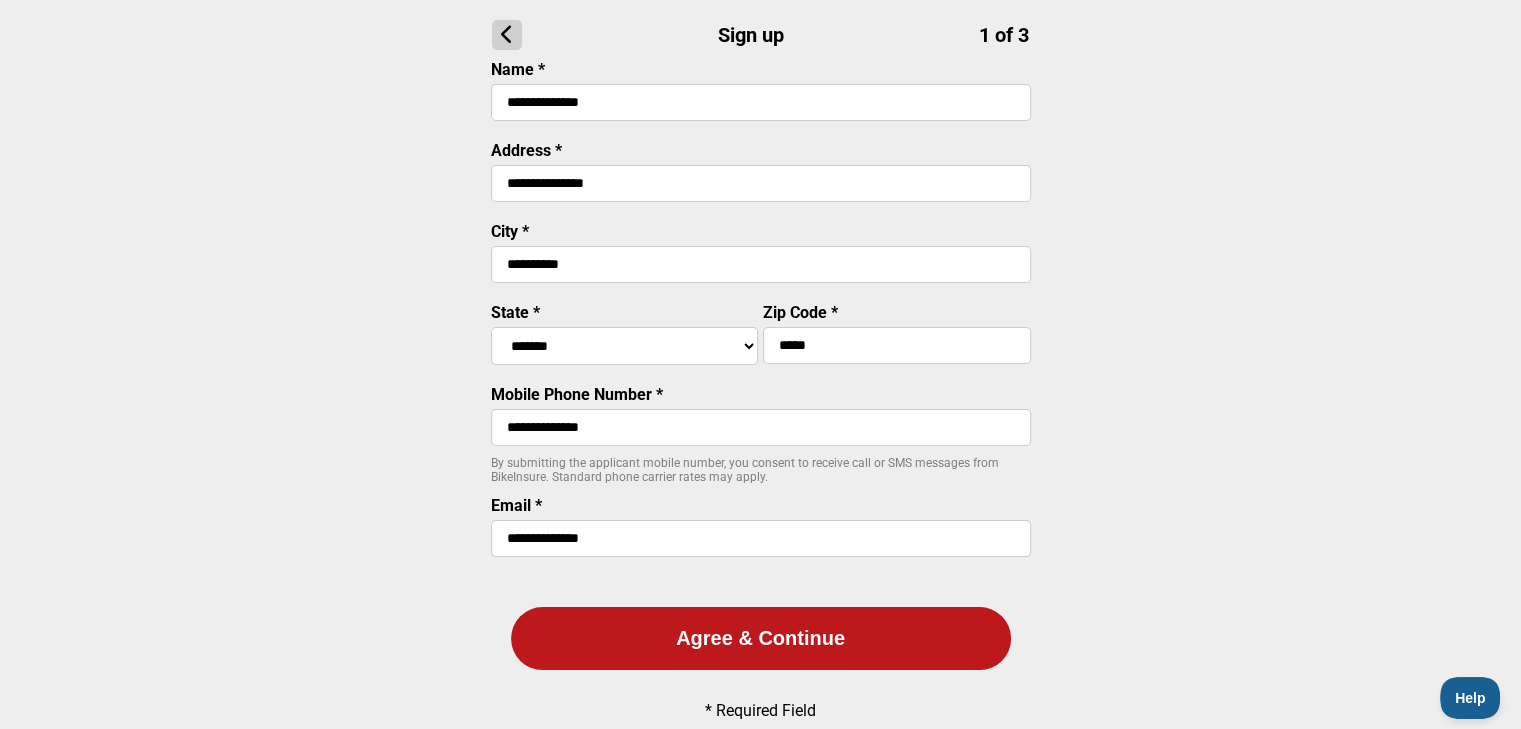 type on "**********" 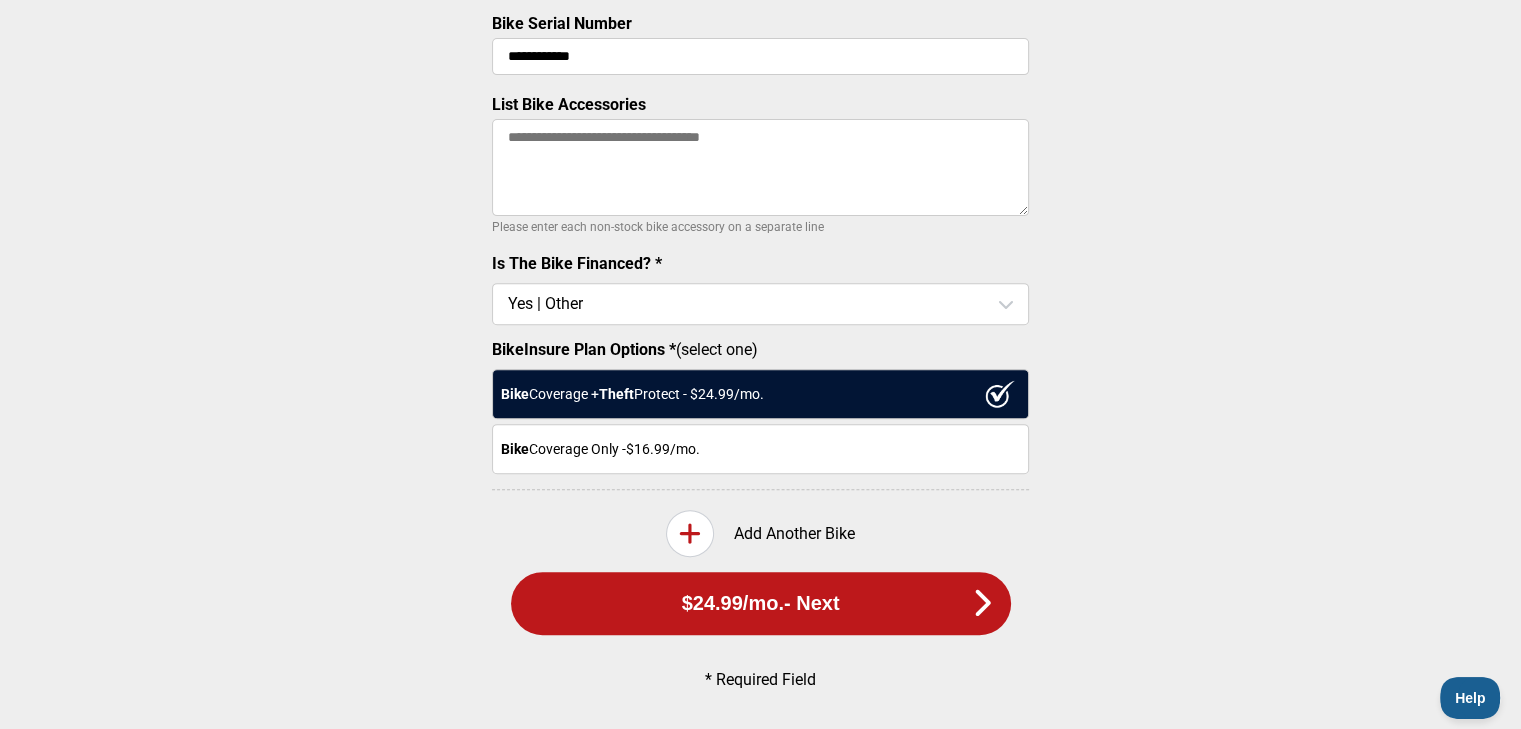 scroll, scrollTop: 753, scrollLeft: 0, axis: vertical 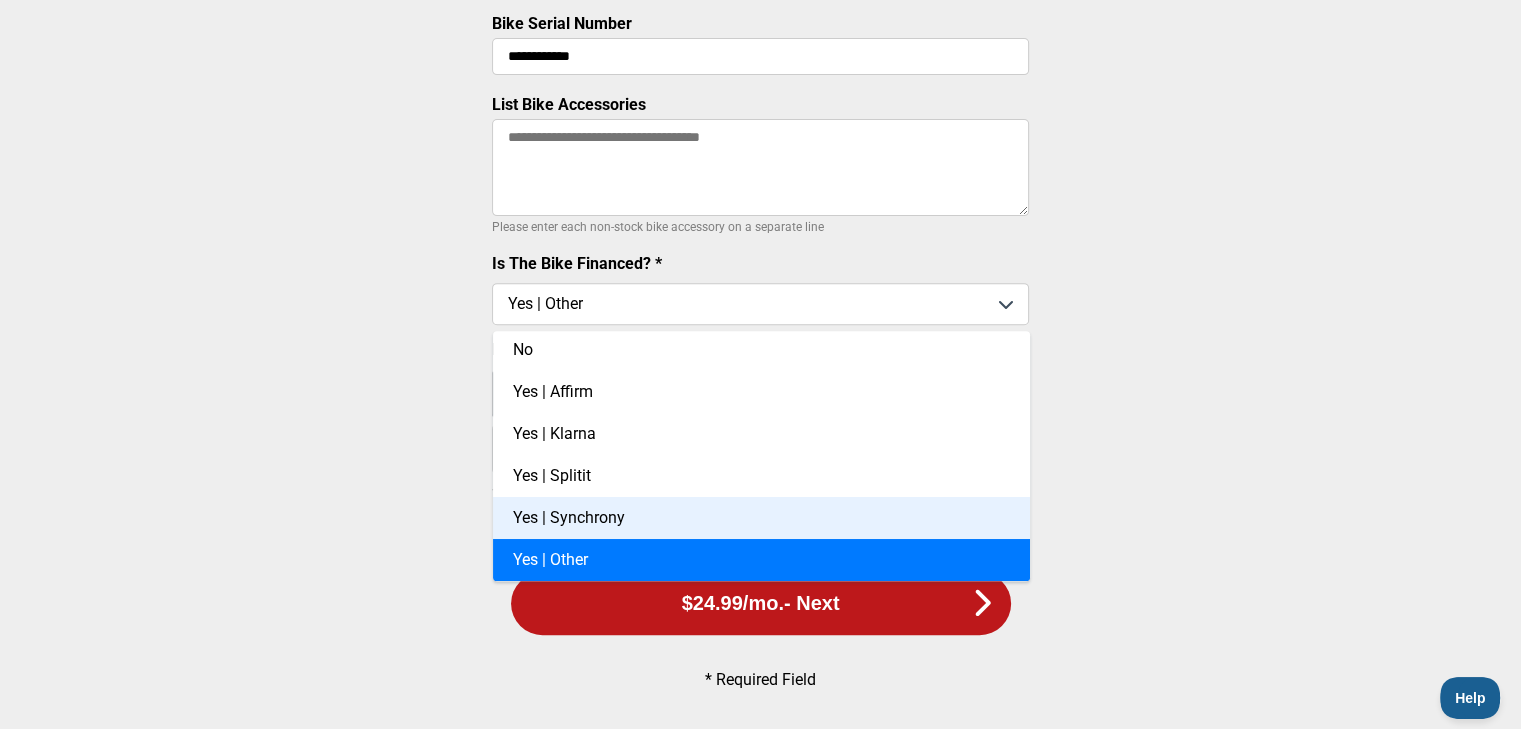 click on "Yes | Synchrony" at bounding box center (761, 518) 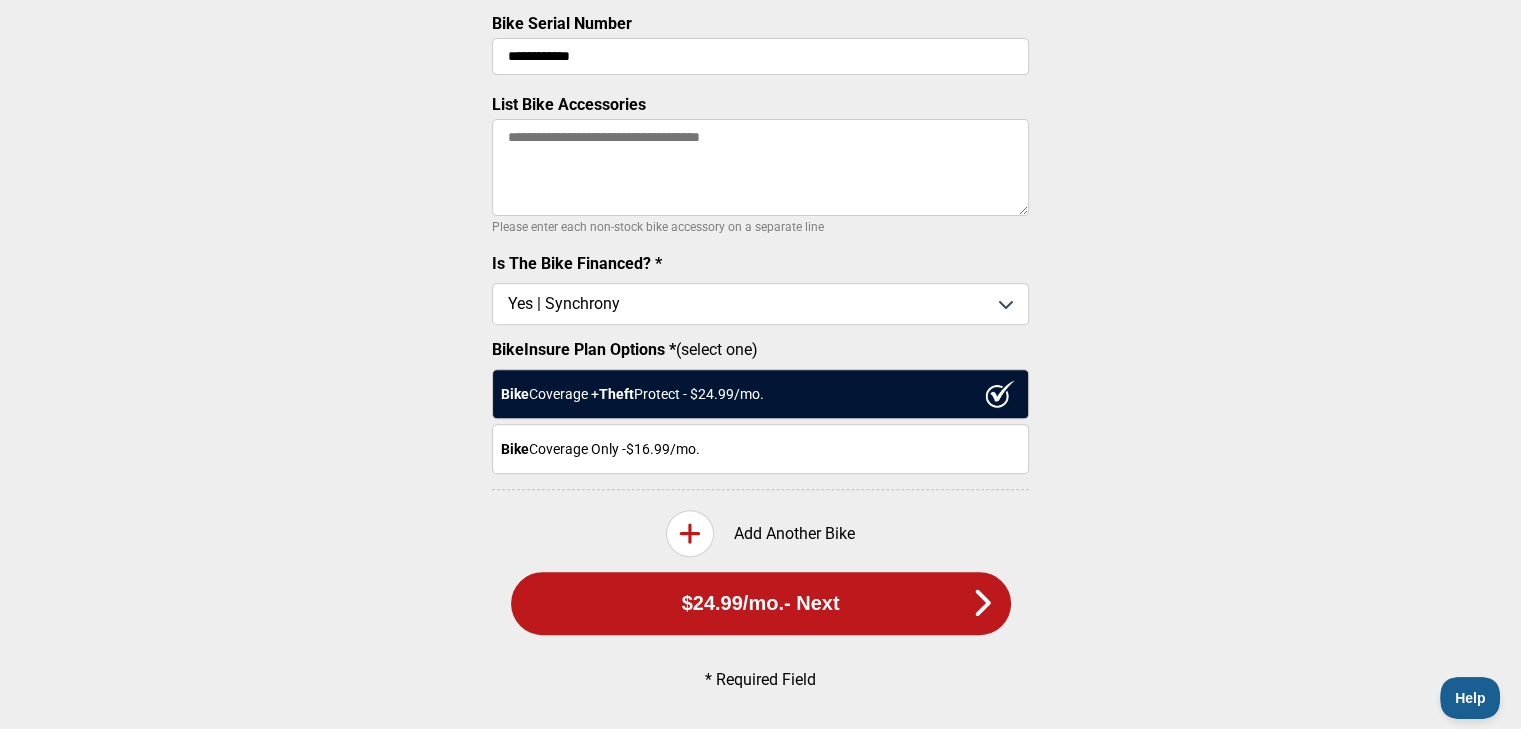 click on "**********" at bounding box center (760, -3) 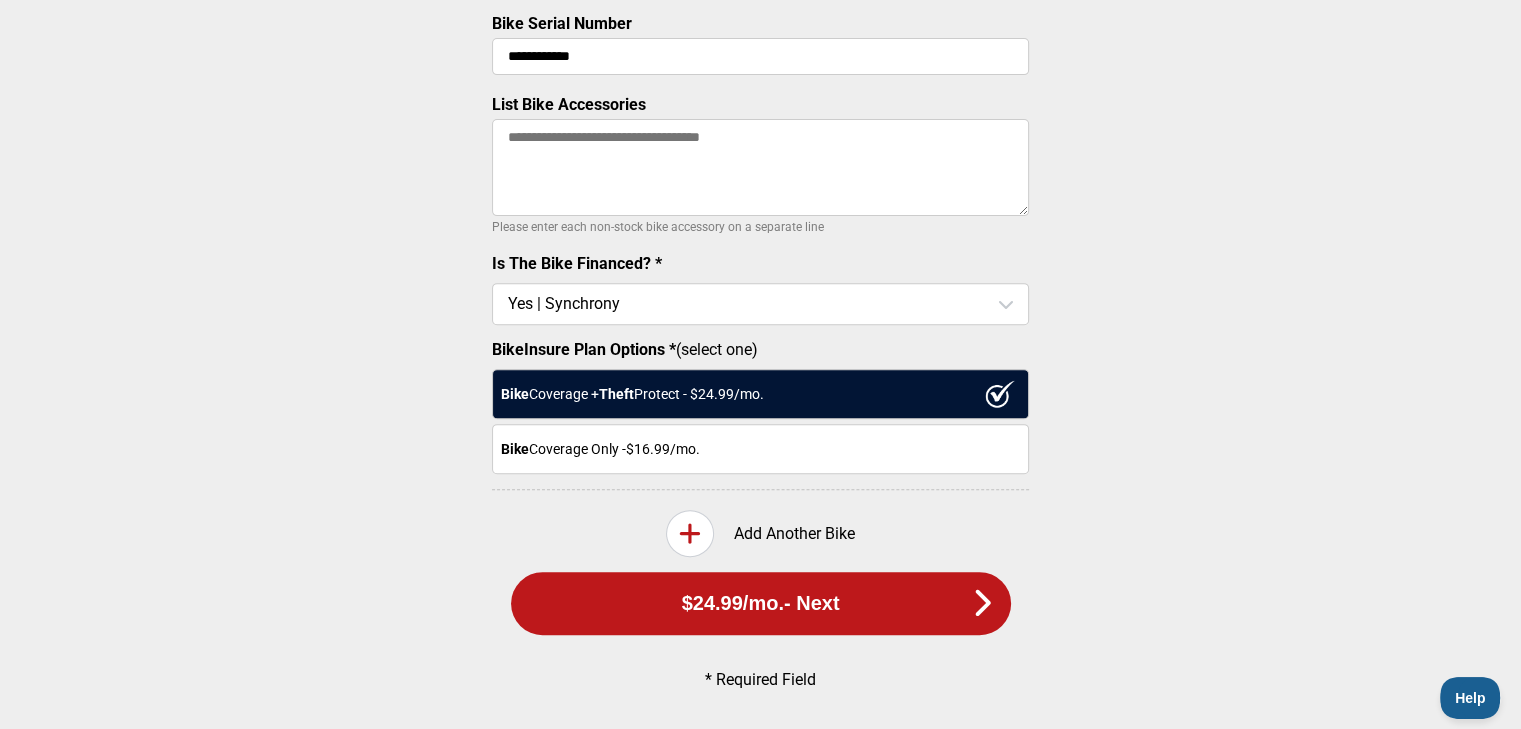 click at bounding box center [760, 304] 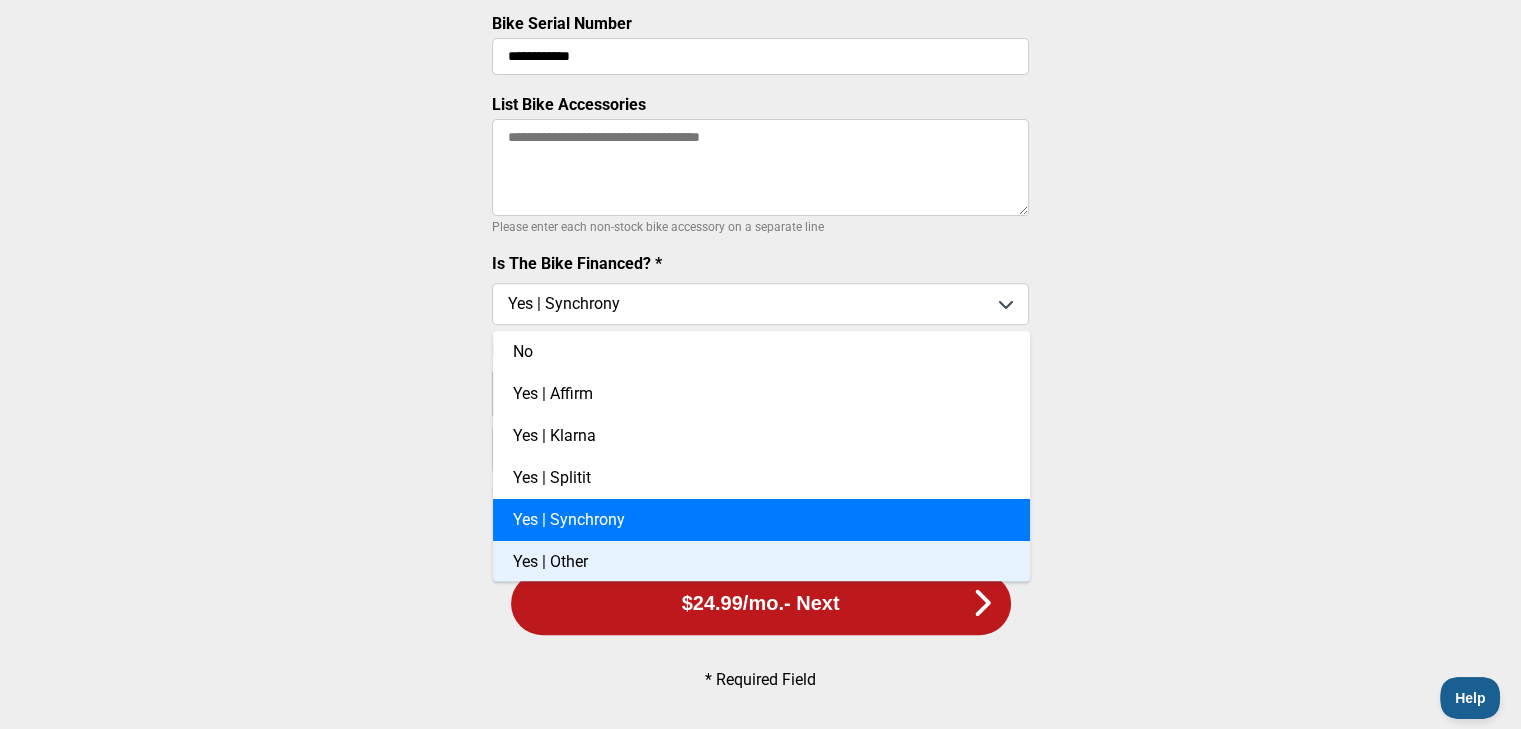 click on "Yes | Other" at bounding box center (761, 562) 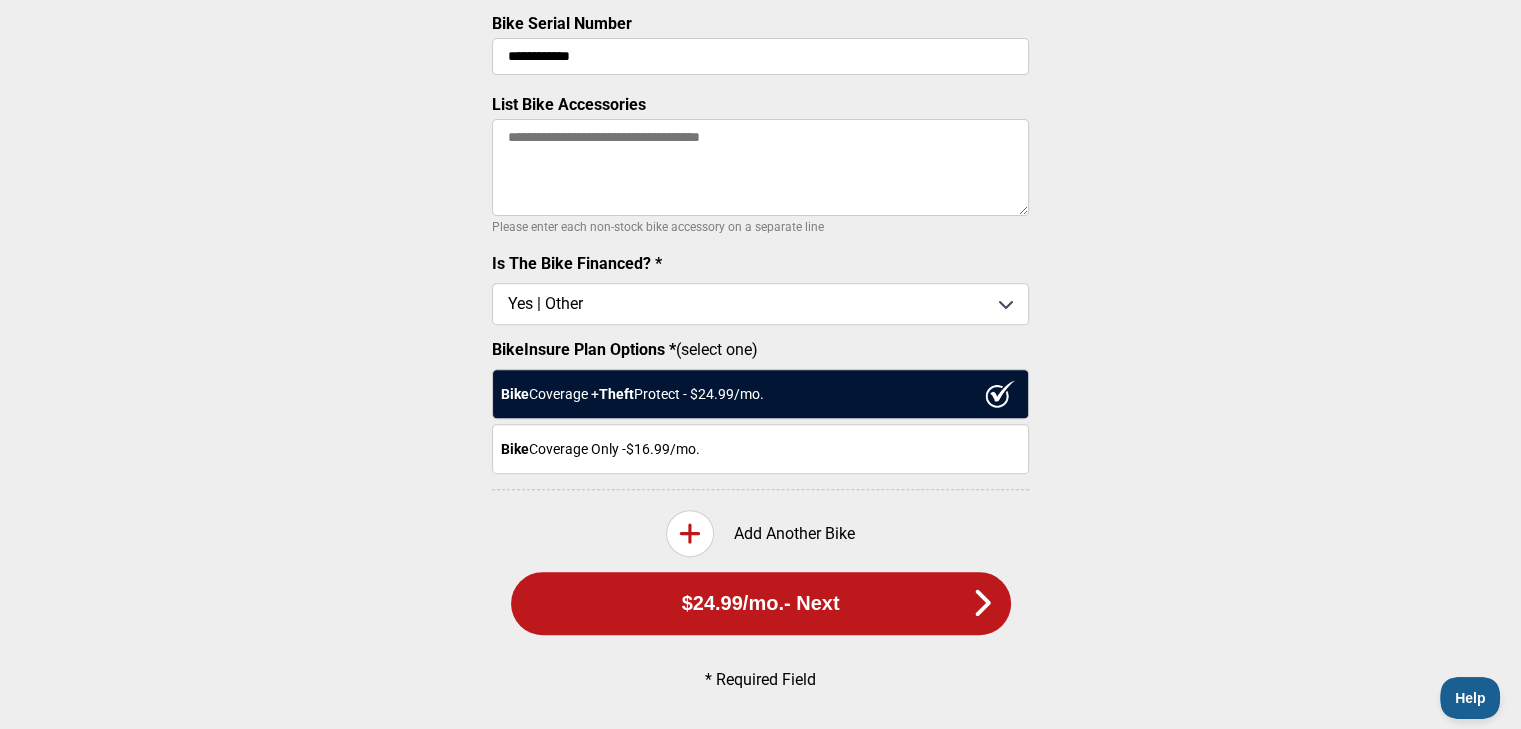 click on "$24.99 /mo.  - Next" at bounding box center (761, 603) 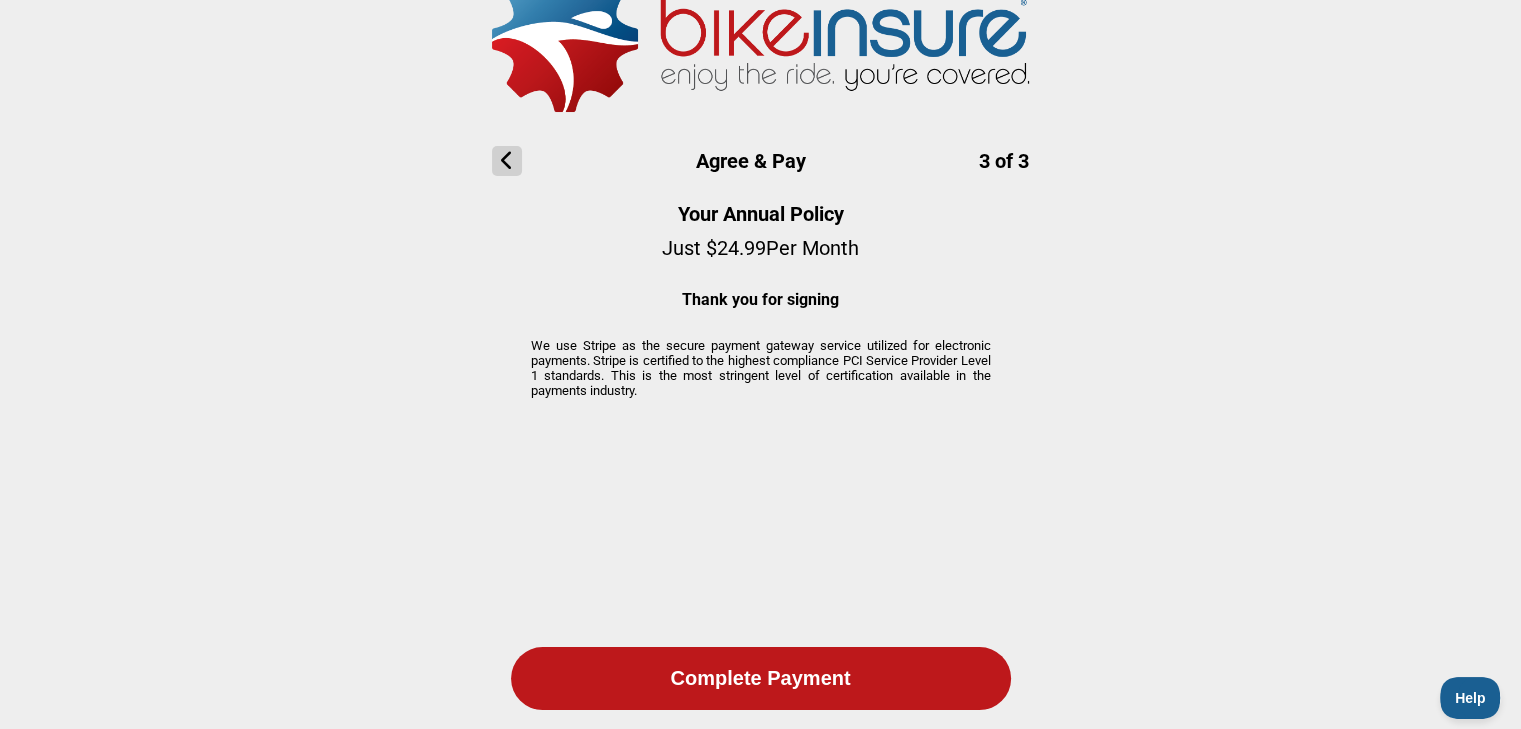 scroll, scrollTop: 73, scrollLeft: 0, axis: vertical 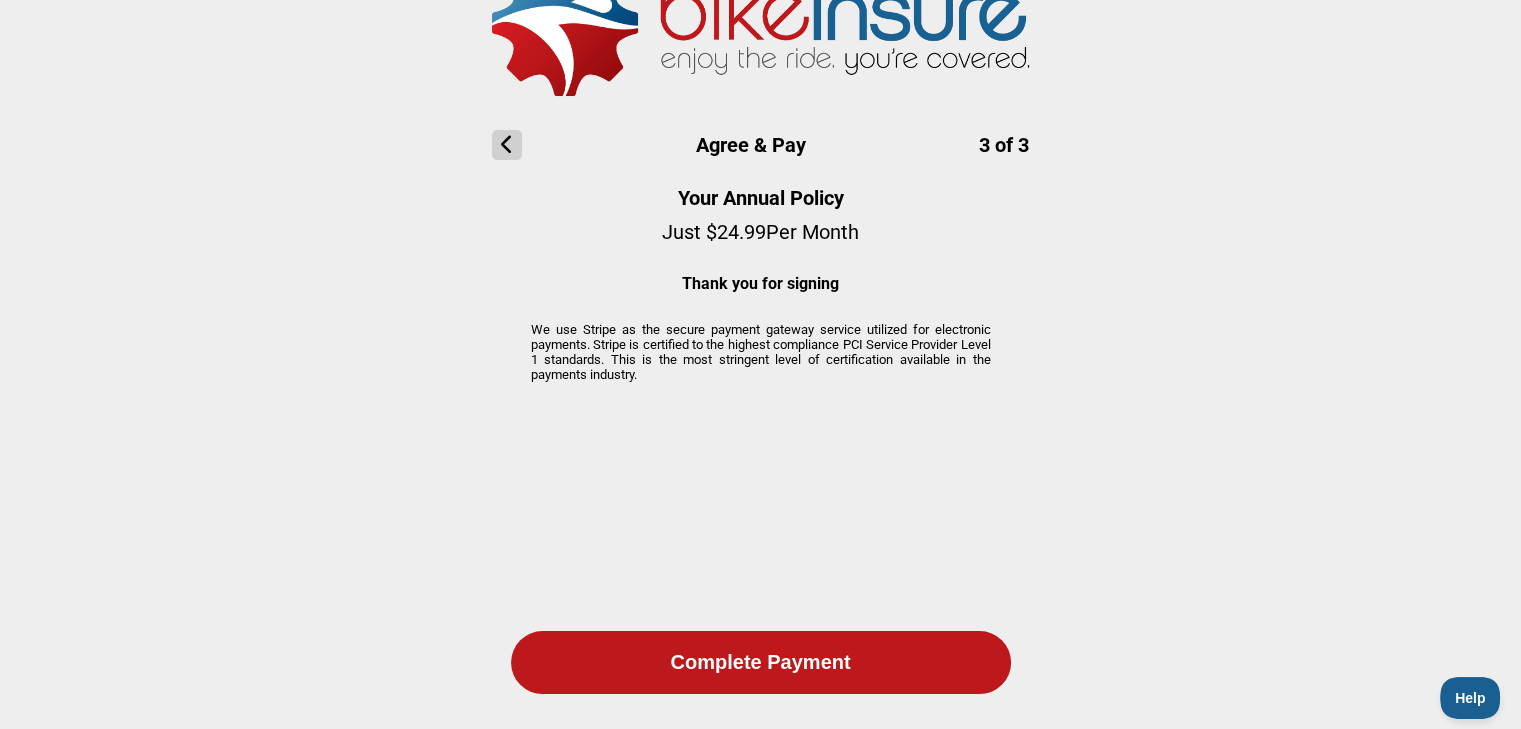 click on "Complete Payment" 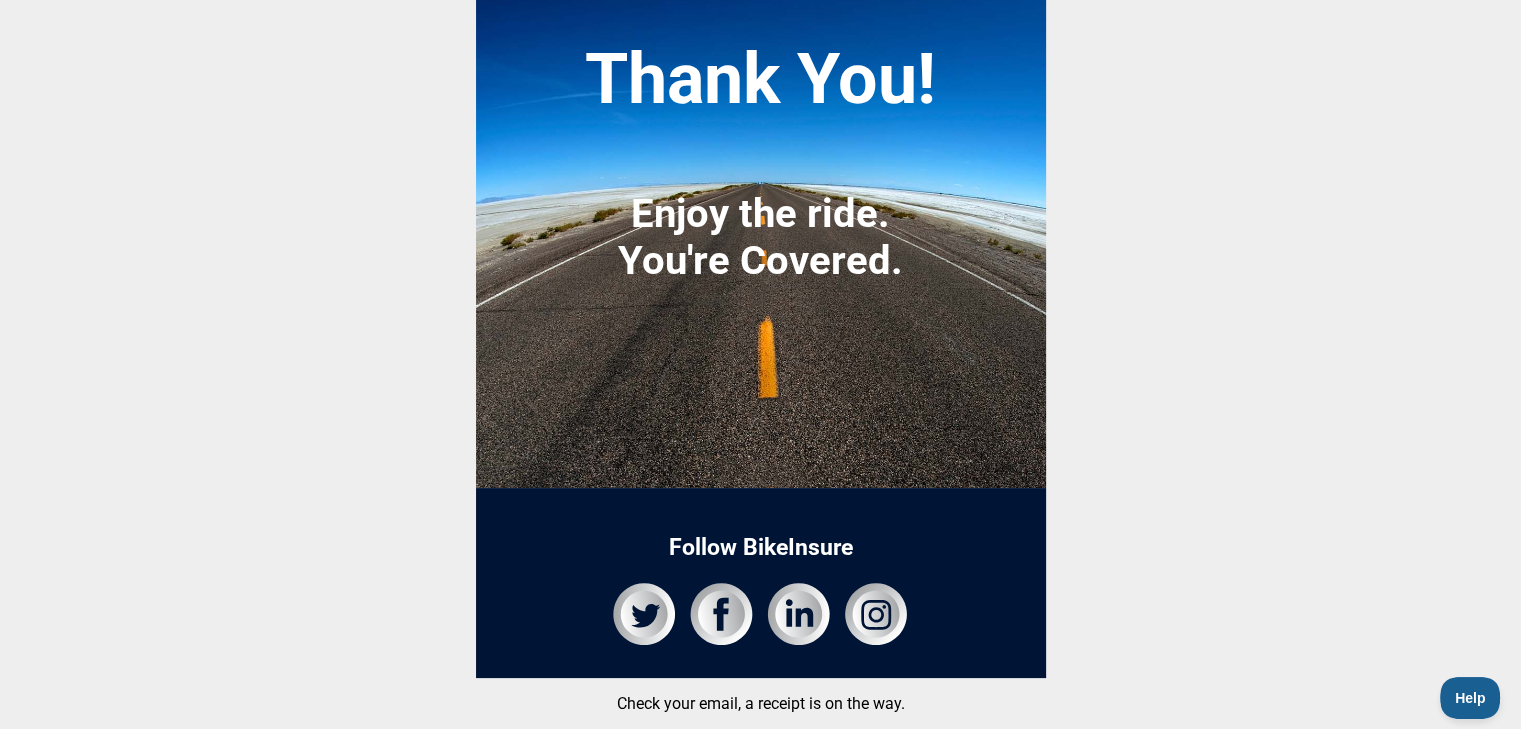 scroll, scrollTop: 0, scrollLeft: 0, axis: both 